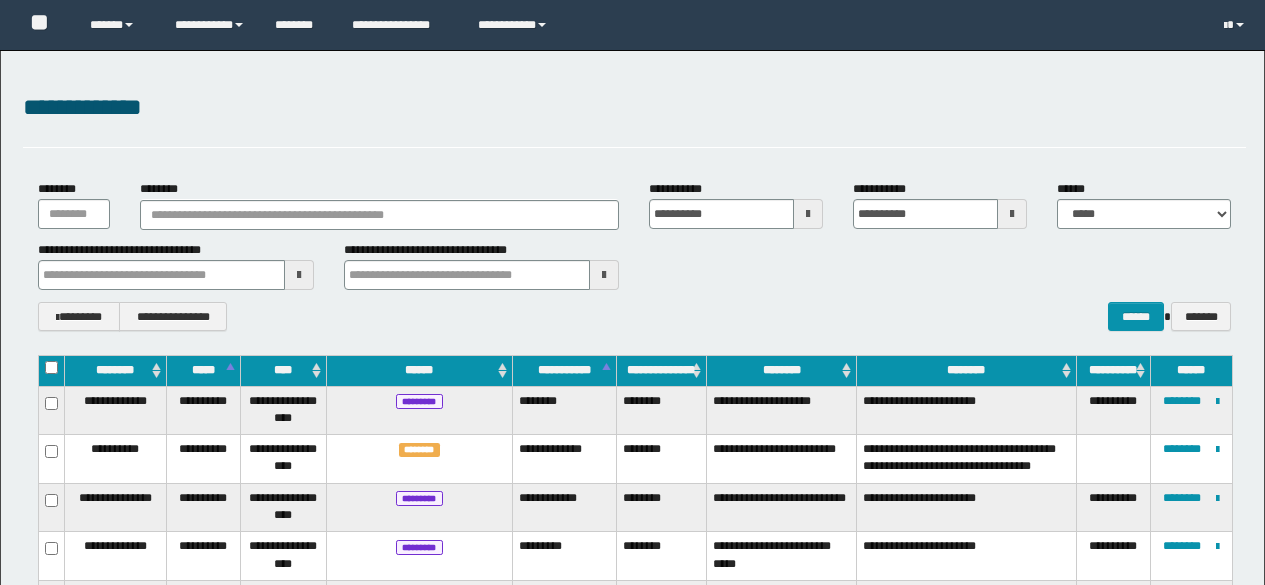 scroll, scrollTop: 2388, scrollLeft: 0, axis: vertical 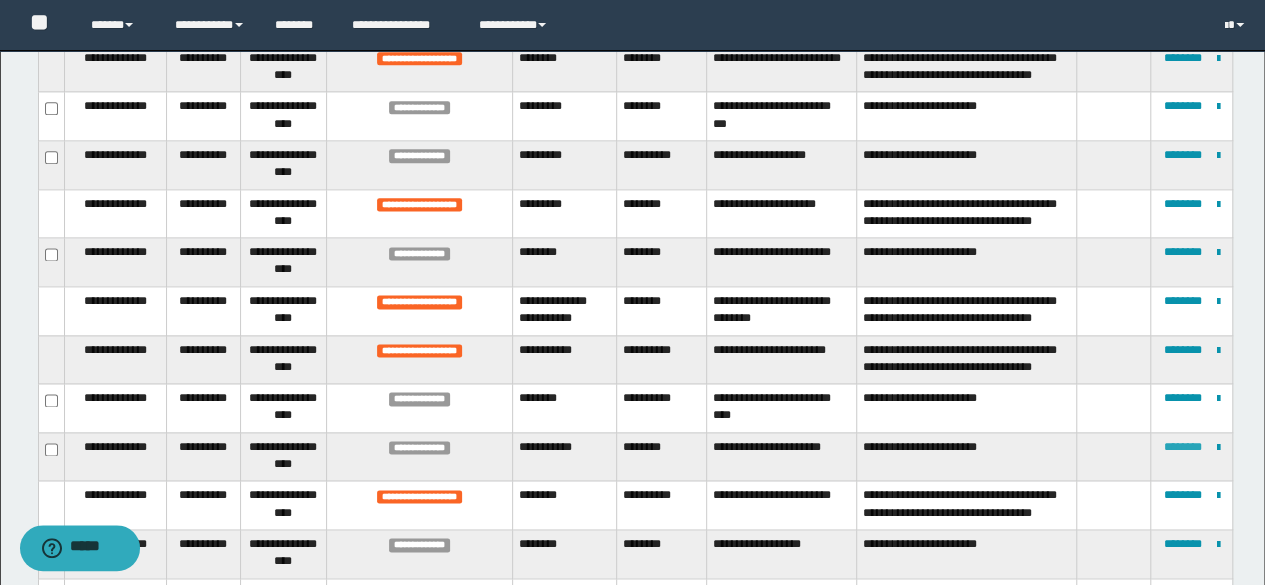 click on "********" at bounding box center [1182, 447] 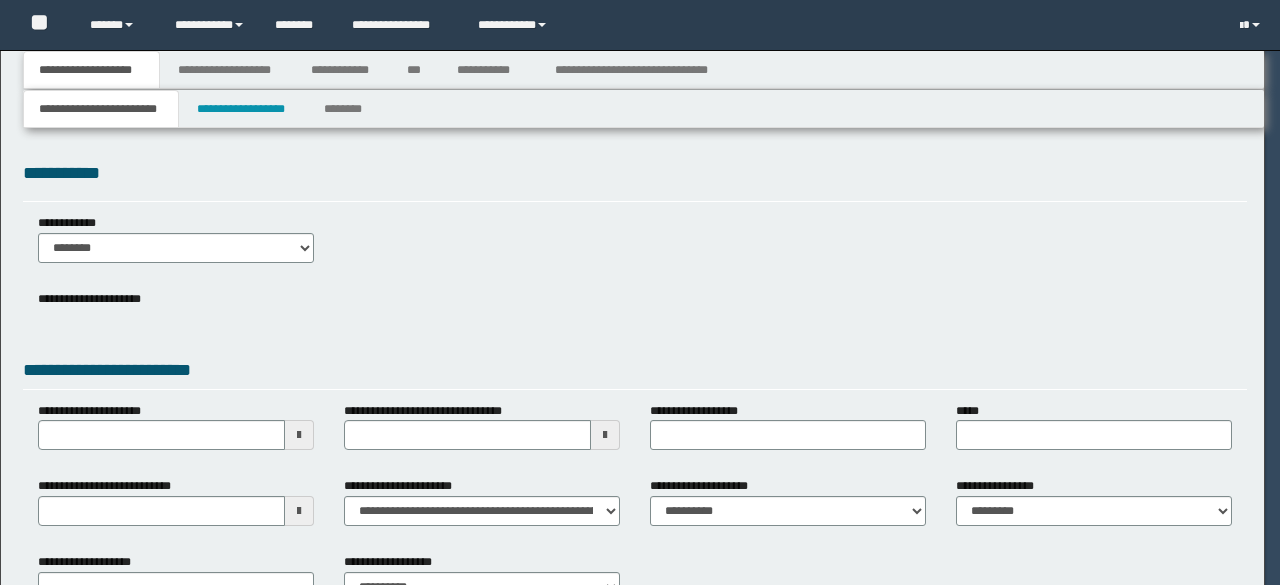 scroll, scrollTop: 0, scrollLeft: 0, axis: both 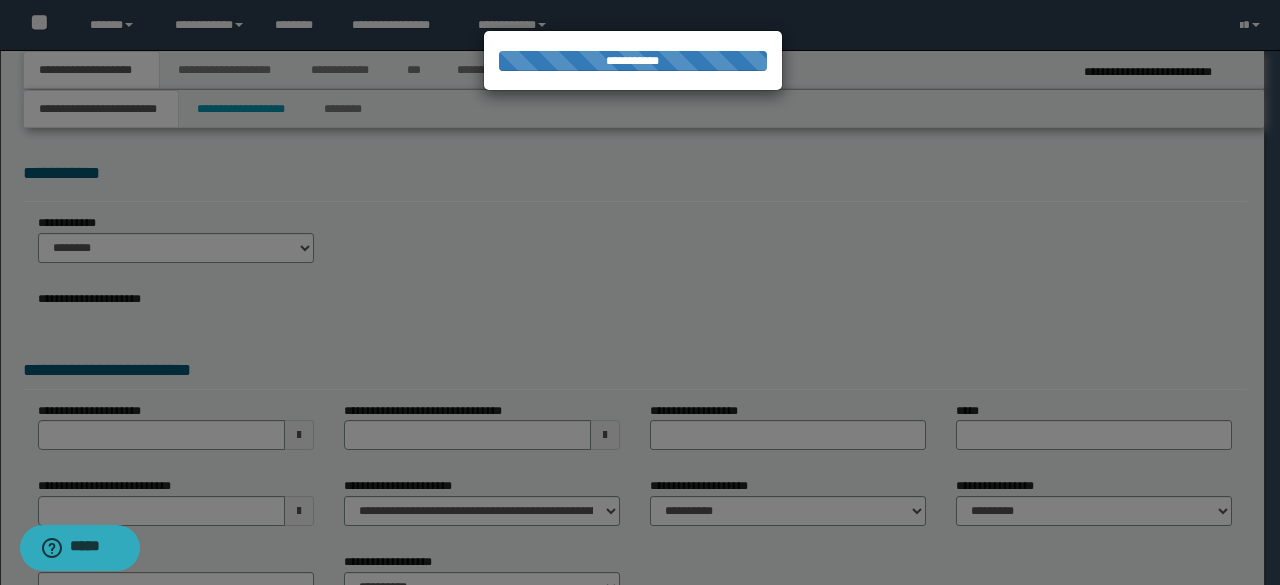 select on "*" 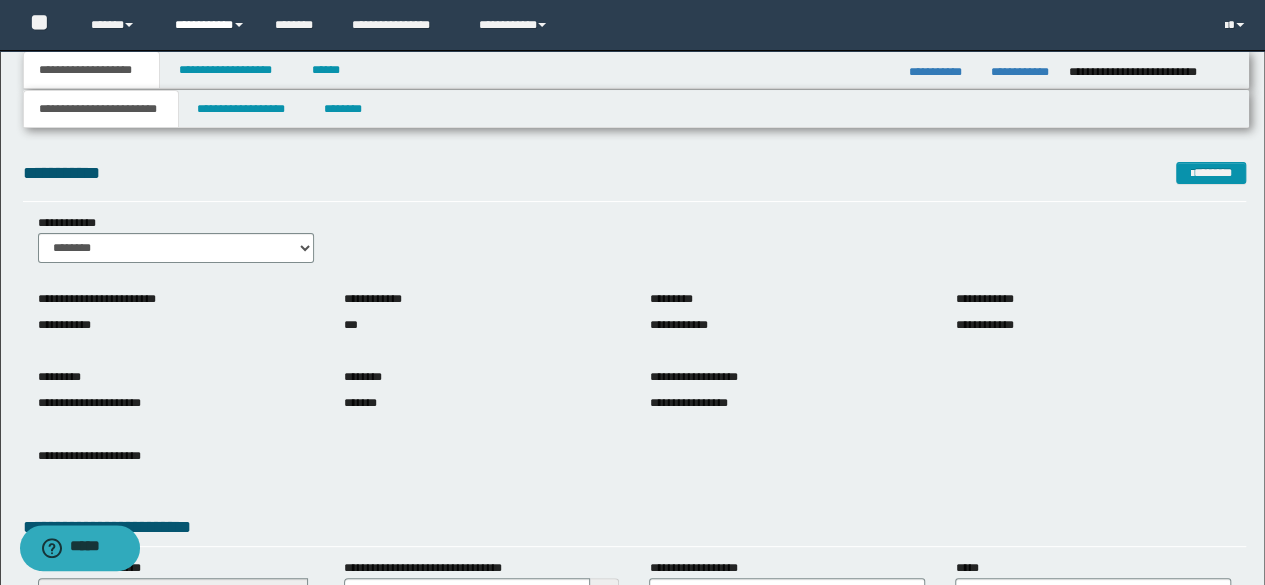 click on "**********" at bounding box center (210, 25) 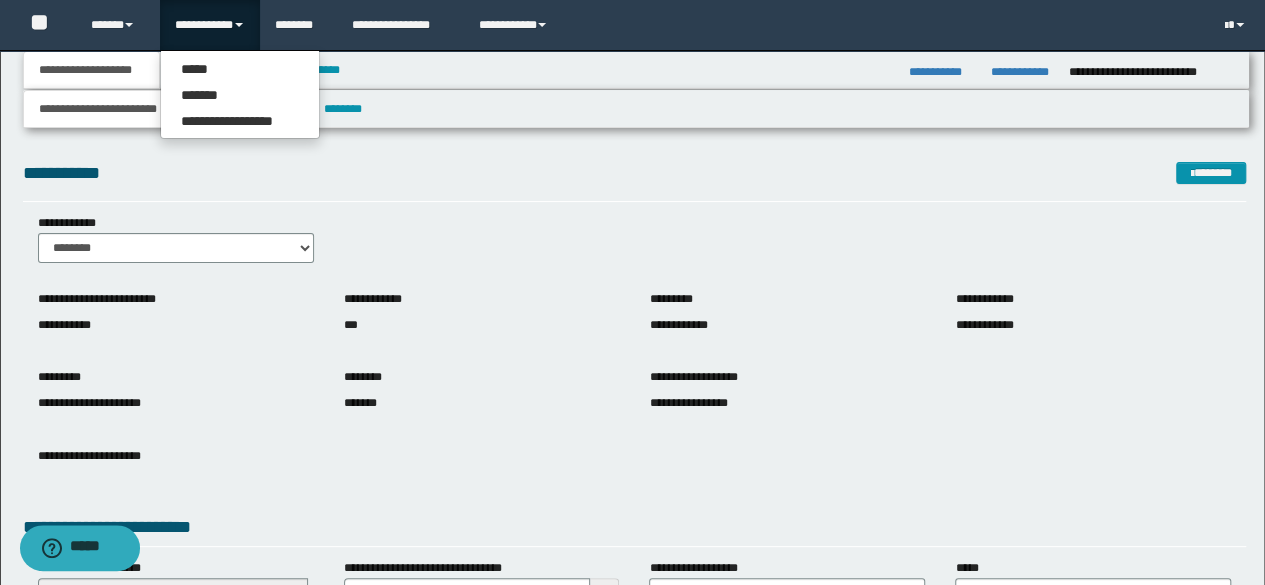 click on "[FIRST] [LAST] [STREET] [CITY], [STATE] [ZIP] [COUNTRY] [PHONE] [EMAIL] [DOB] [SSN]" at bounding box center [636, 70] 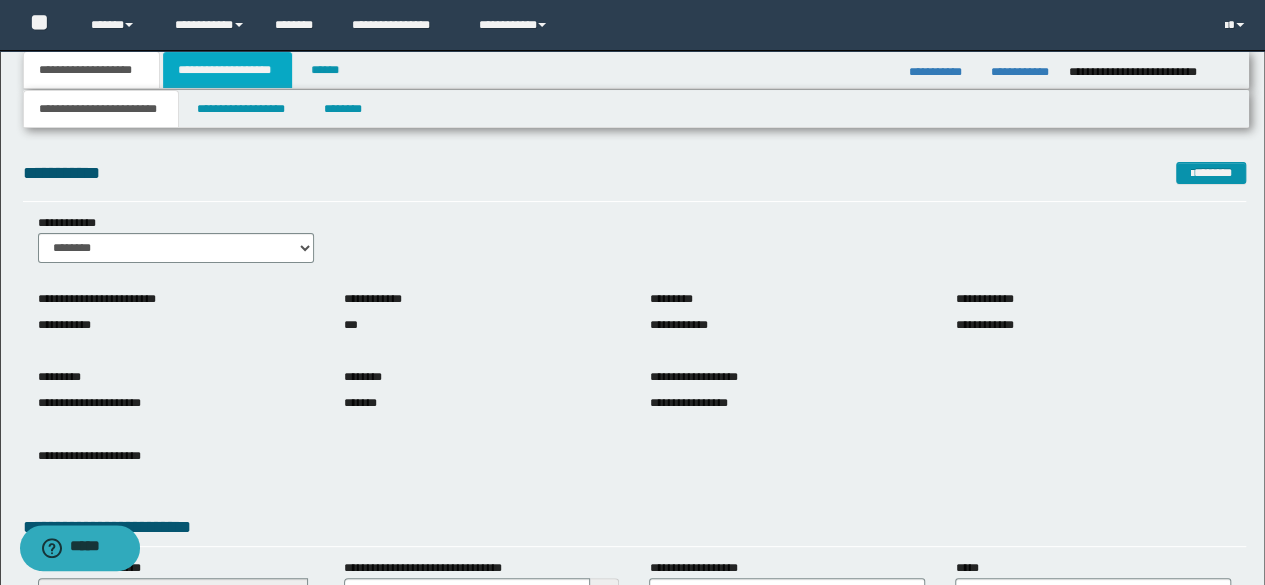 click on "**********" at bounding box center [227, 70] 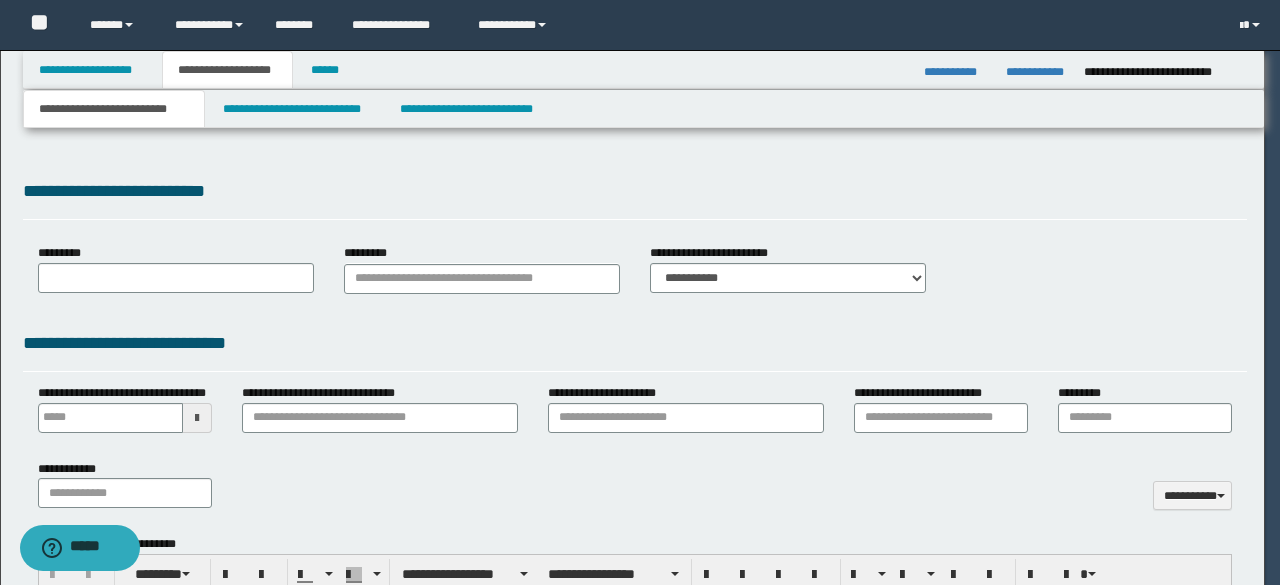 type 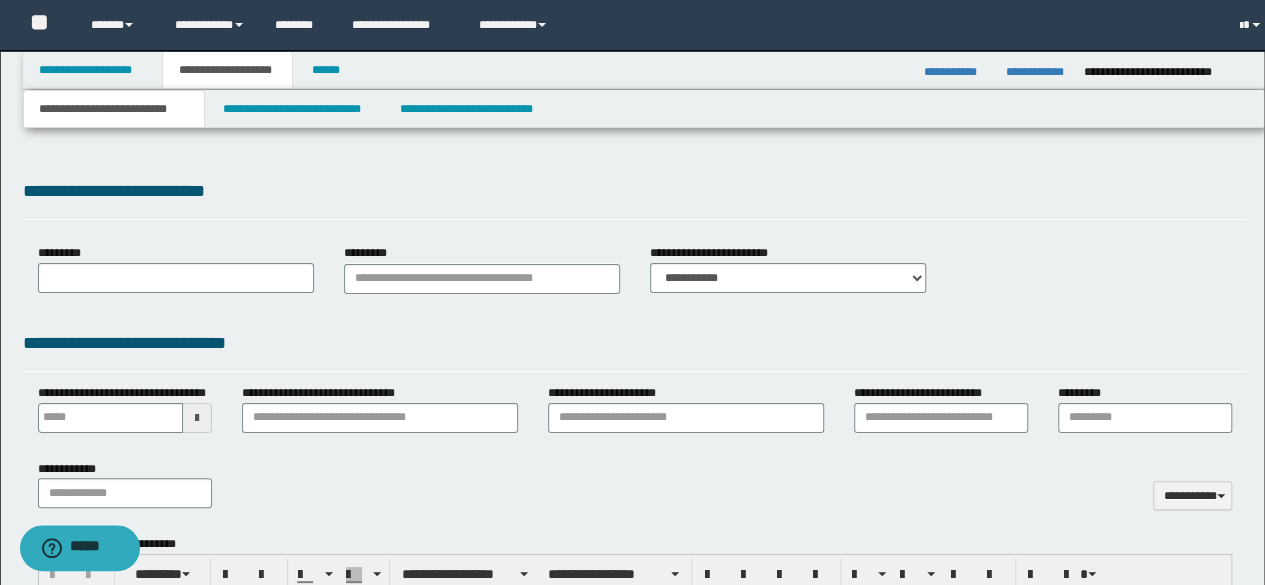 type on "**********" 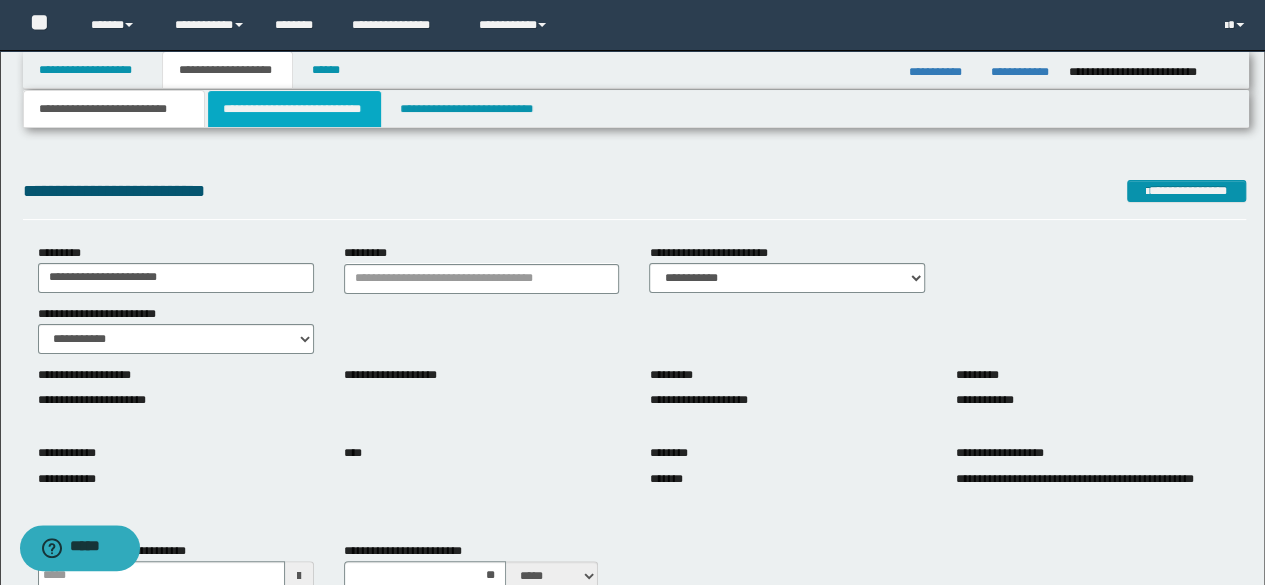 click on "**********" at bounding box center [294, 109] 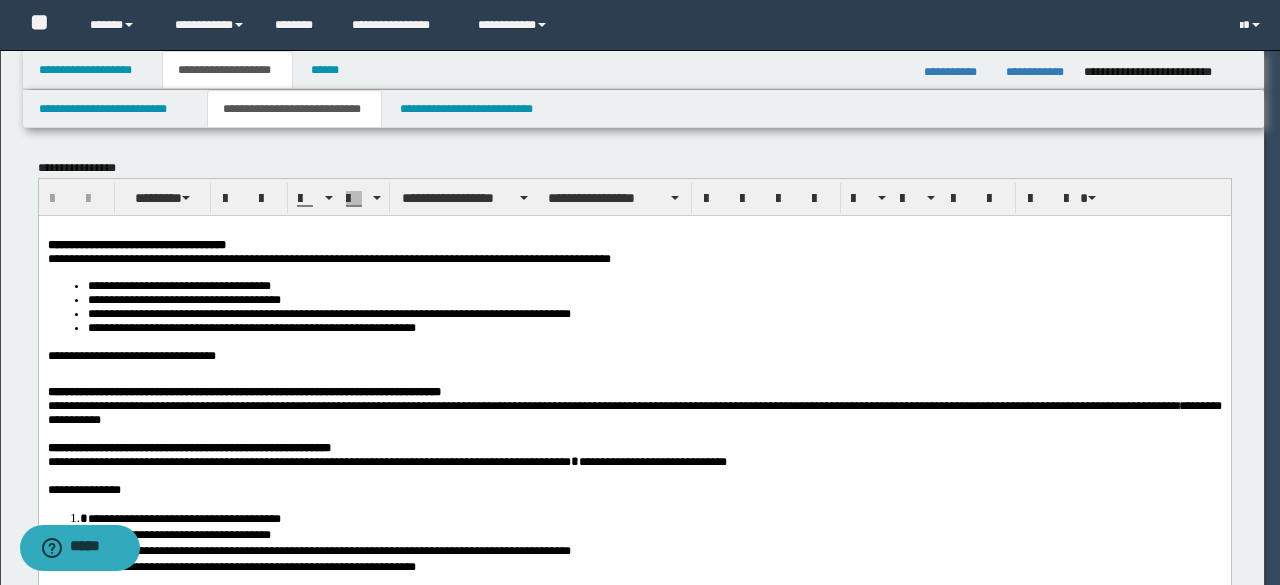 scroll, scrollTop: 0, scrollLeft: 0, axis: both 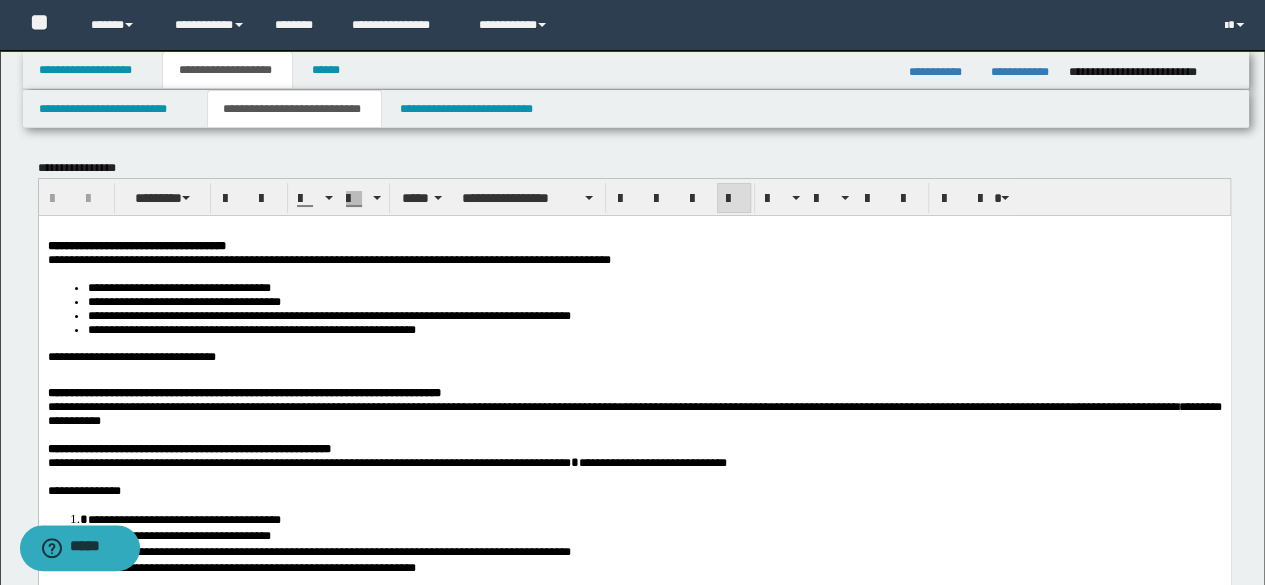 click on "**********" at bounding box center (634, 356) 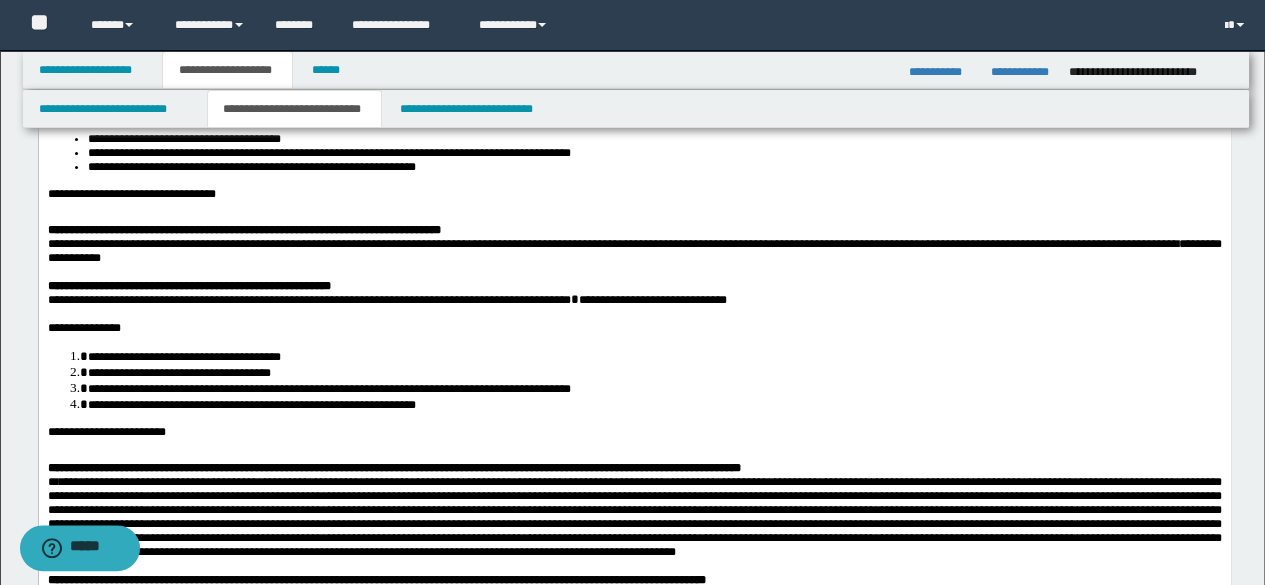 scroll, scrollTop: 166, scrollLeft: 0, axis: vertical 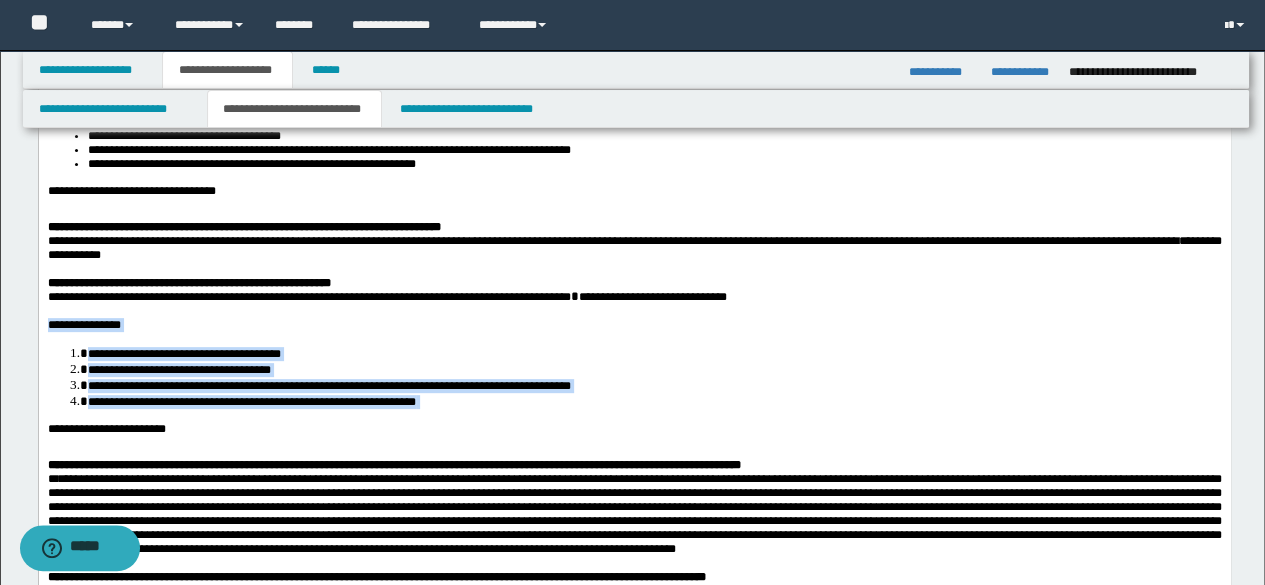 drag, startPoint x: 49, startPoint y: 341, endPoint x: 465, endPoint y: 423, distance: 424.00473 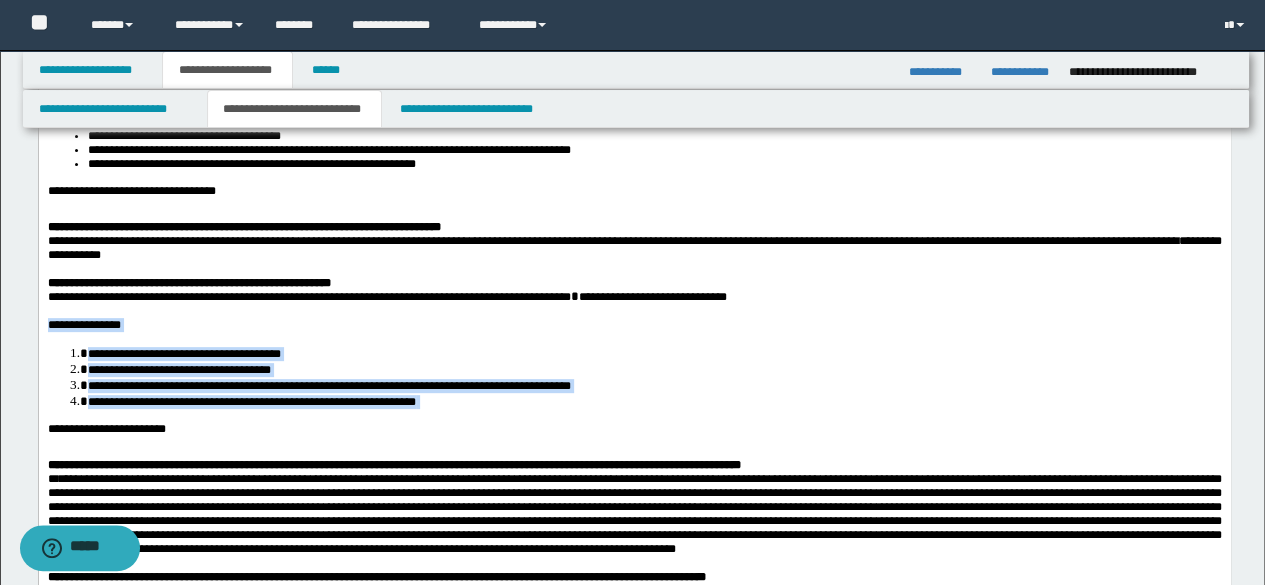 click on "[FIRST] [LAST] [STREET] [CITY], [STATE] [ZIP] [COUNTRY] [PHONE] [EMAIL] [DOB] [SSN]" at bounding box center [634, 619] 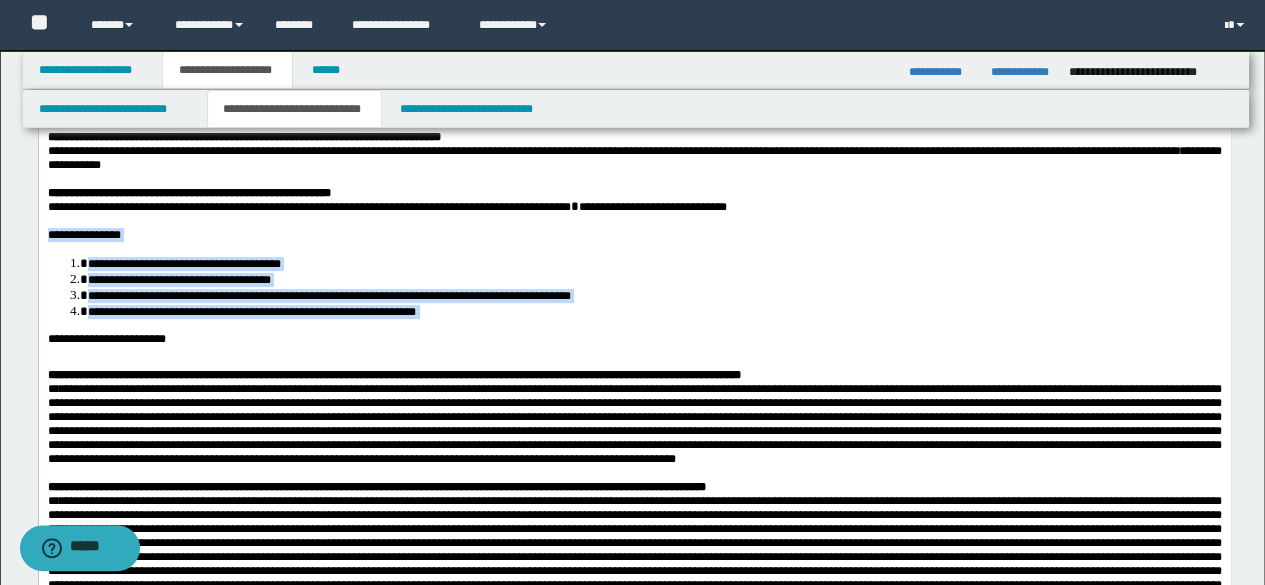 scroll, scrollTop: 304, scrollLeft: 0, axis: vertical 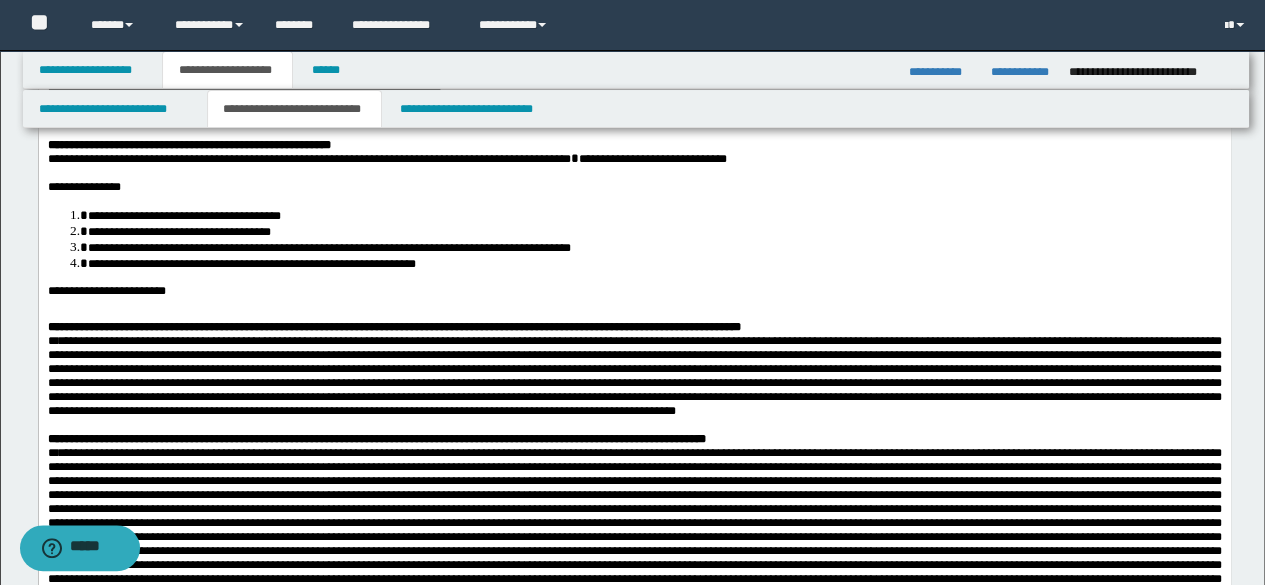 click at bounding box center [634, 376] 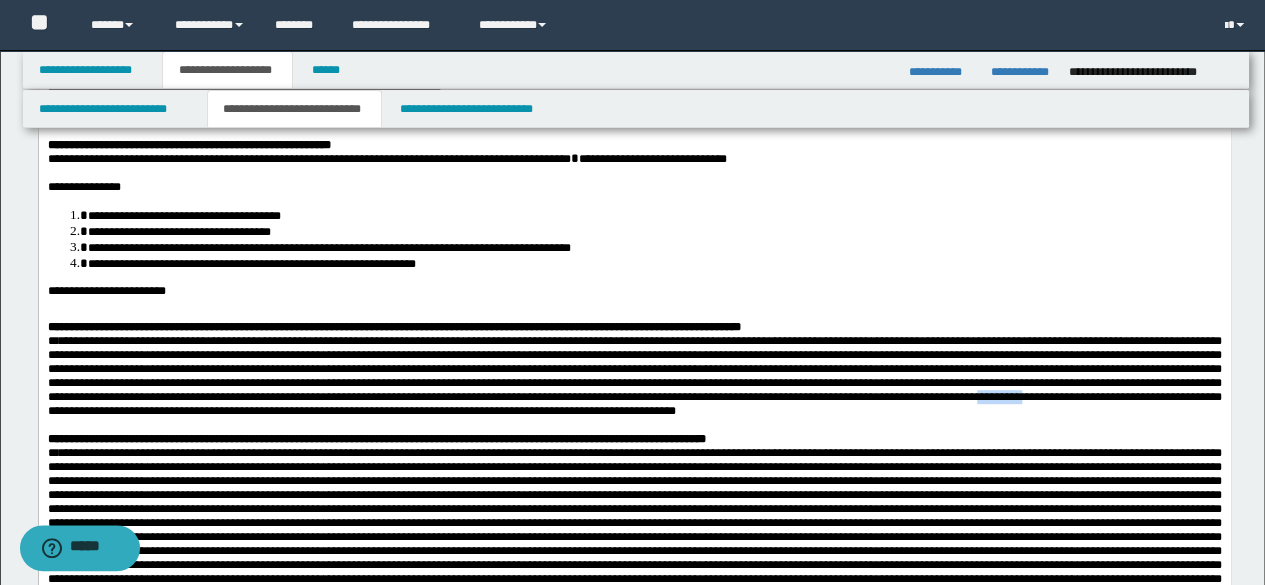 click at bounding box center [634, 376] 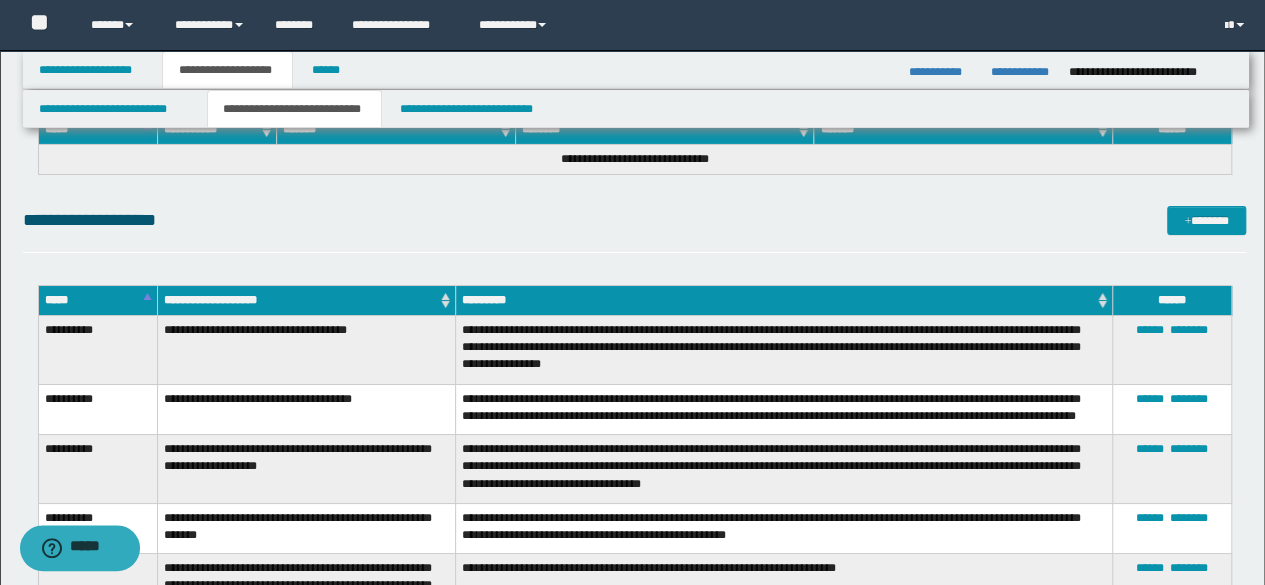 scroll, scrollTop: 3624, scrollLeft: 0, axis: vertical 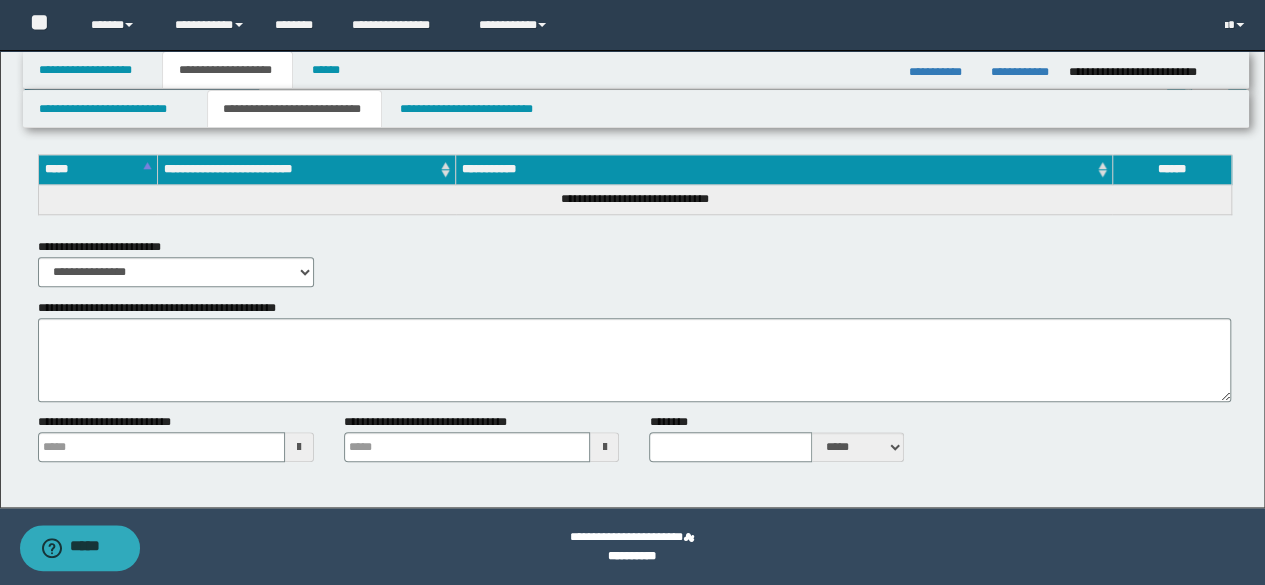 type 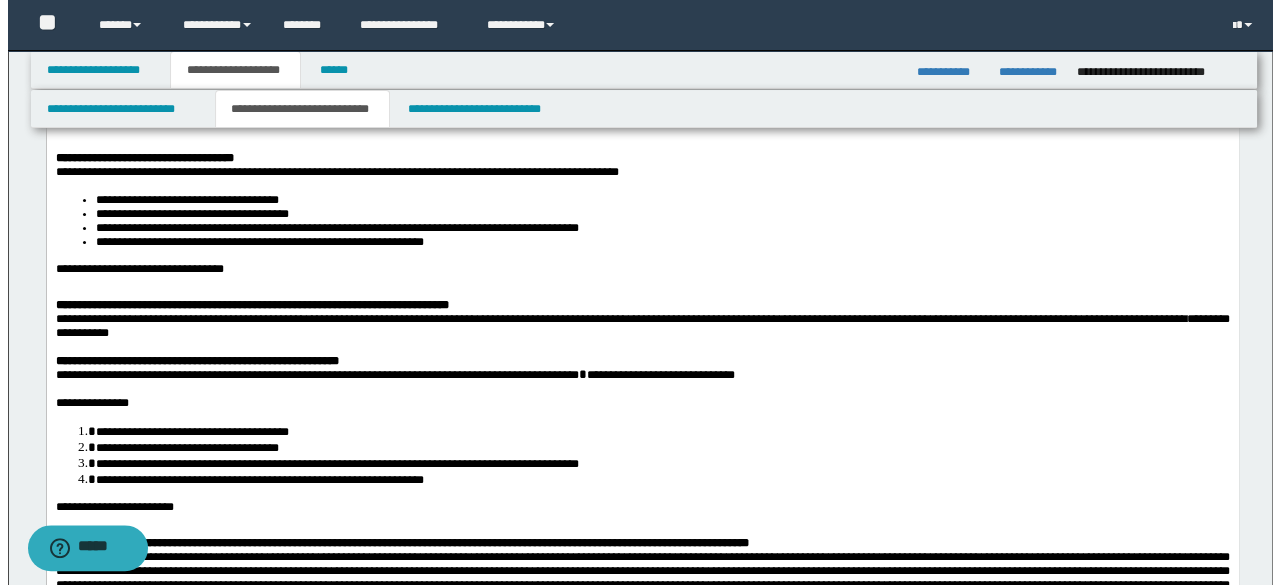 scroll, scrollTop: 0, scrollLeft: 0, axis: both 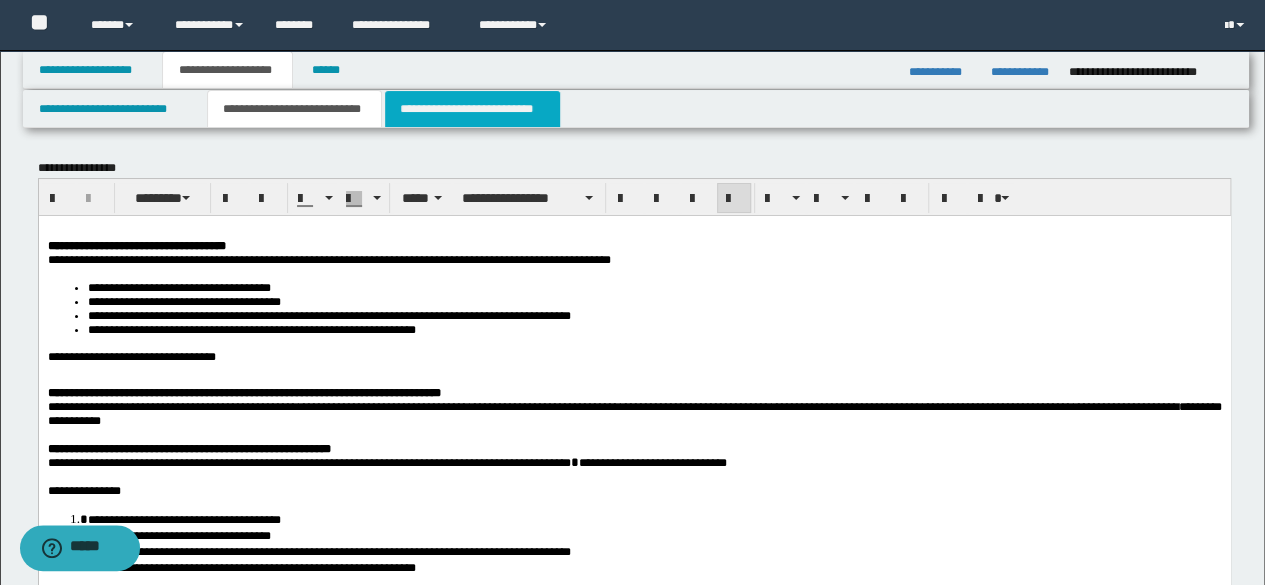click on "**********" at bounding box center [472, 109] 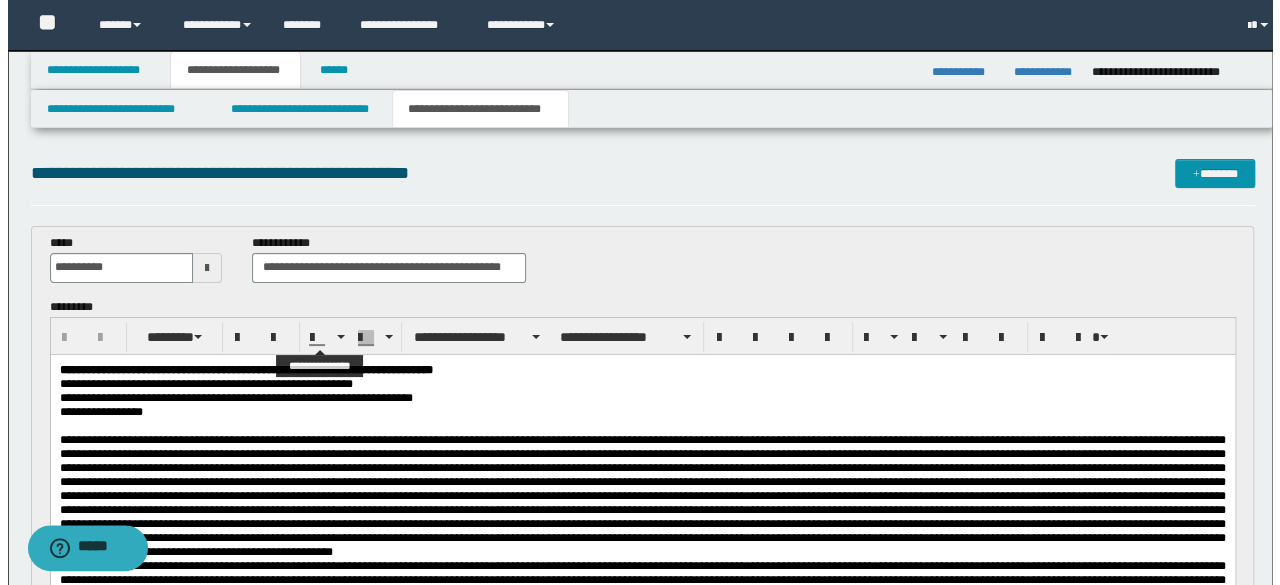 scroll, scrollTop: 0, scrollLeft: 0, axis: both 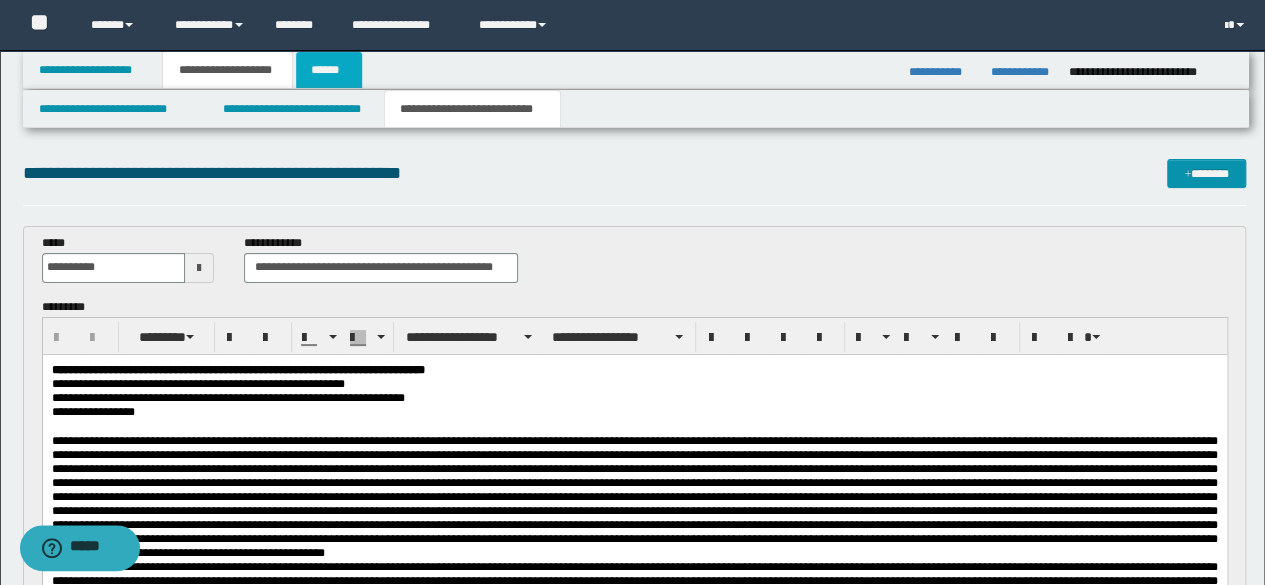 click on "******" at bounding box center [329, 70] 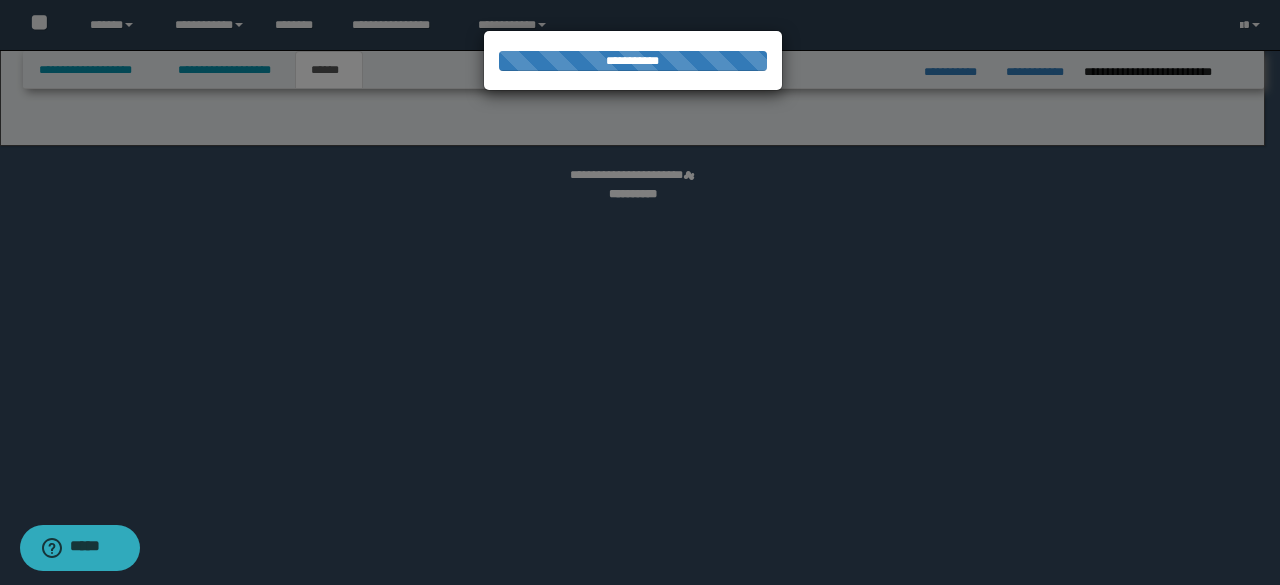 select on "*" 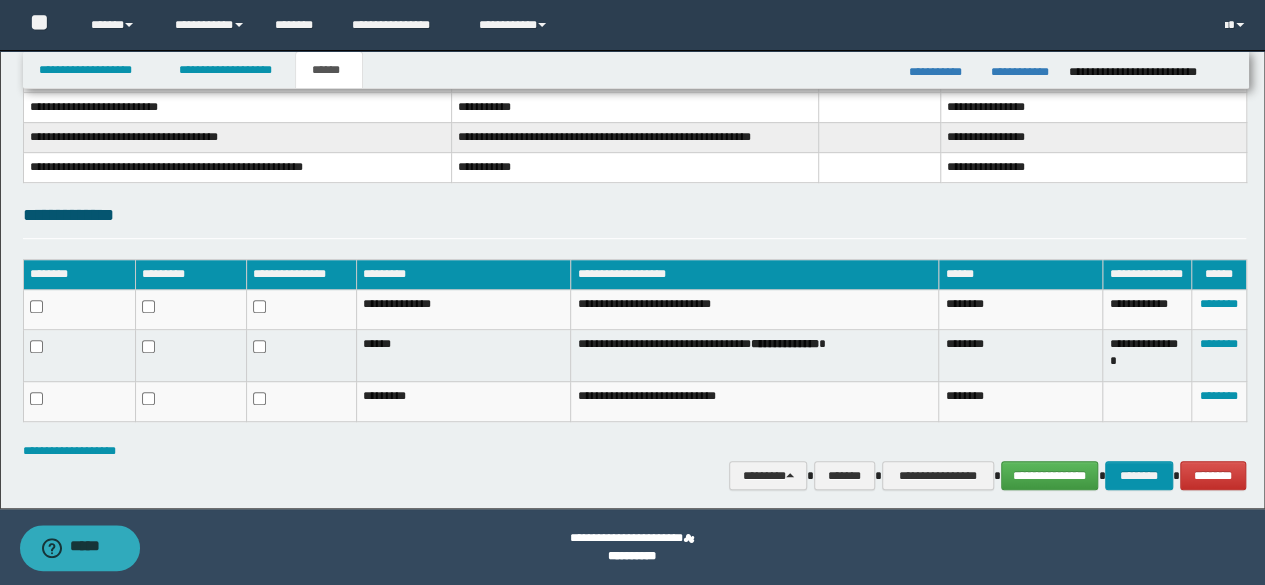 scroll, scrollTop: 0, scrollLeft: 0, axis: both 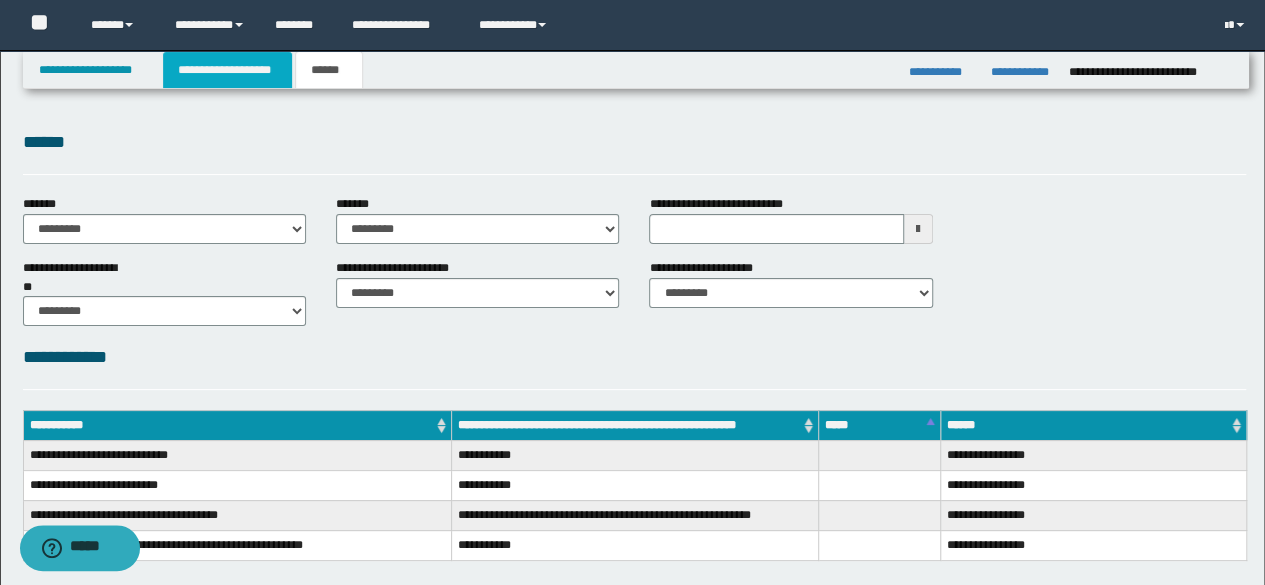 click on "**********" at bounding box center (227, 70) 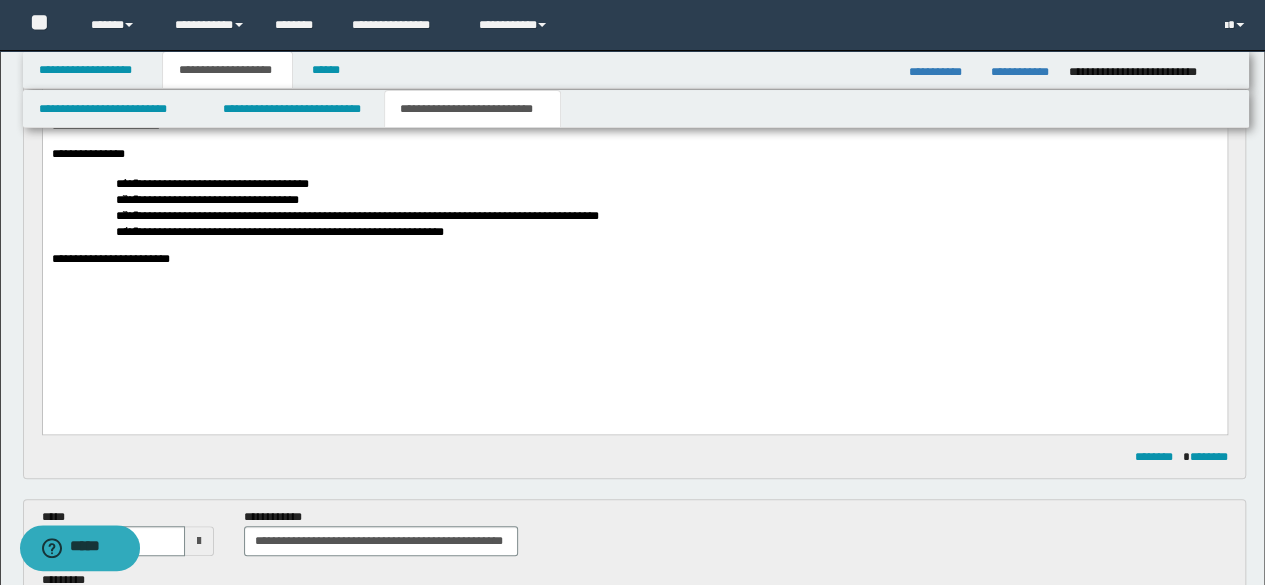 scroll, scrollTop: 385, scrollLeft: 0, axis: vertical 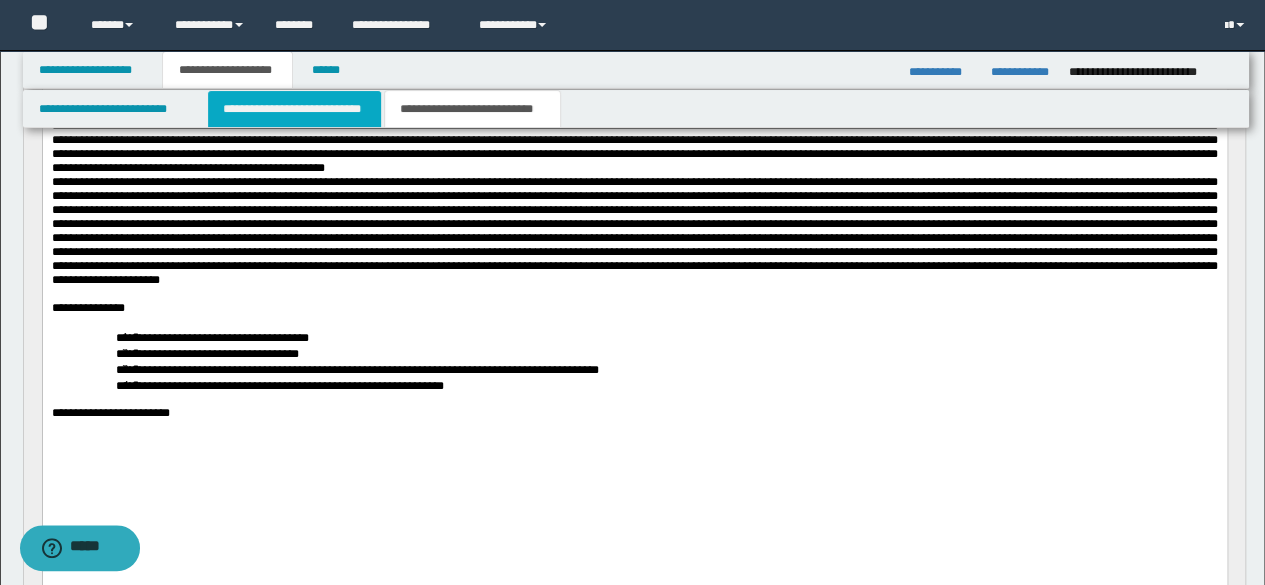 click on "**********" at bounding box center (294, 109) 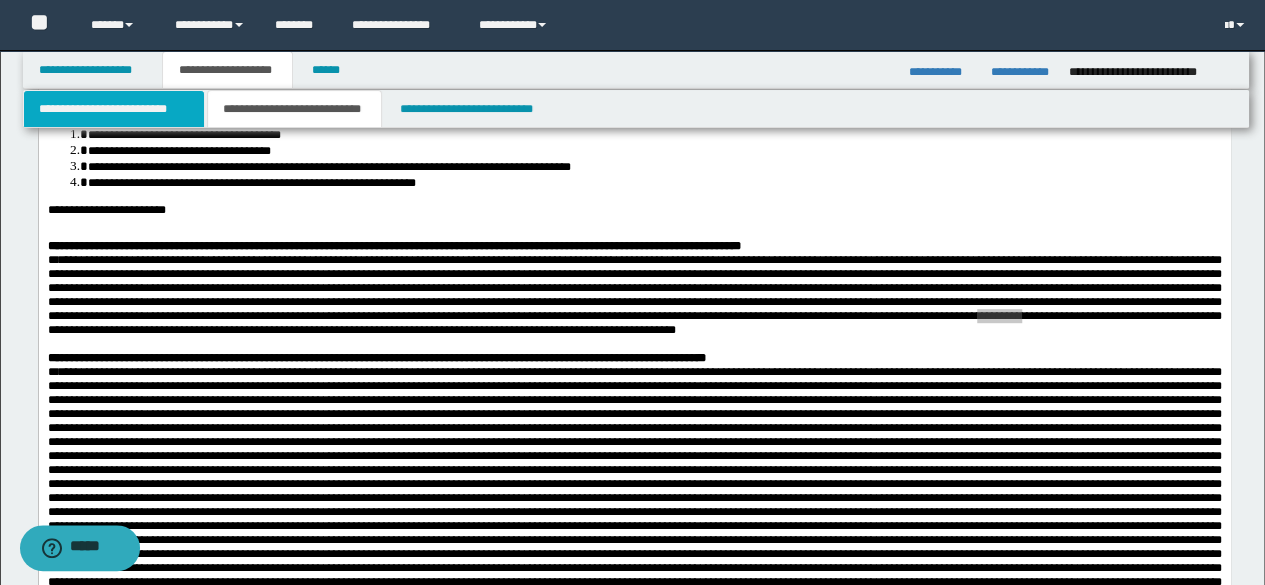 click on "**********" at bounding box center (114, 109) 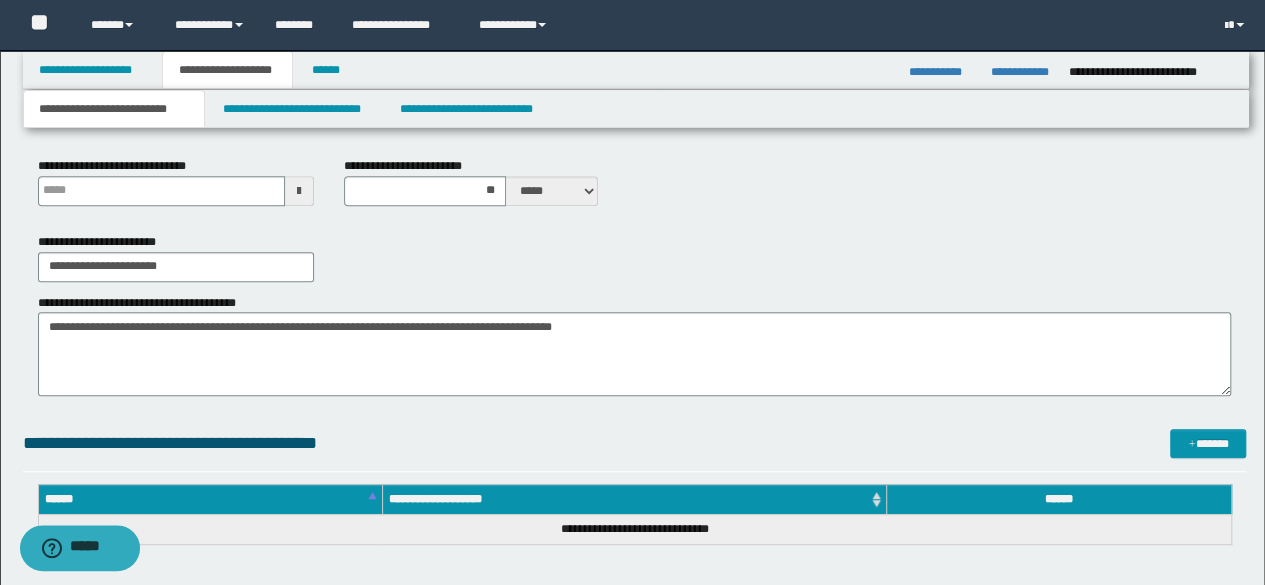 type 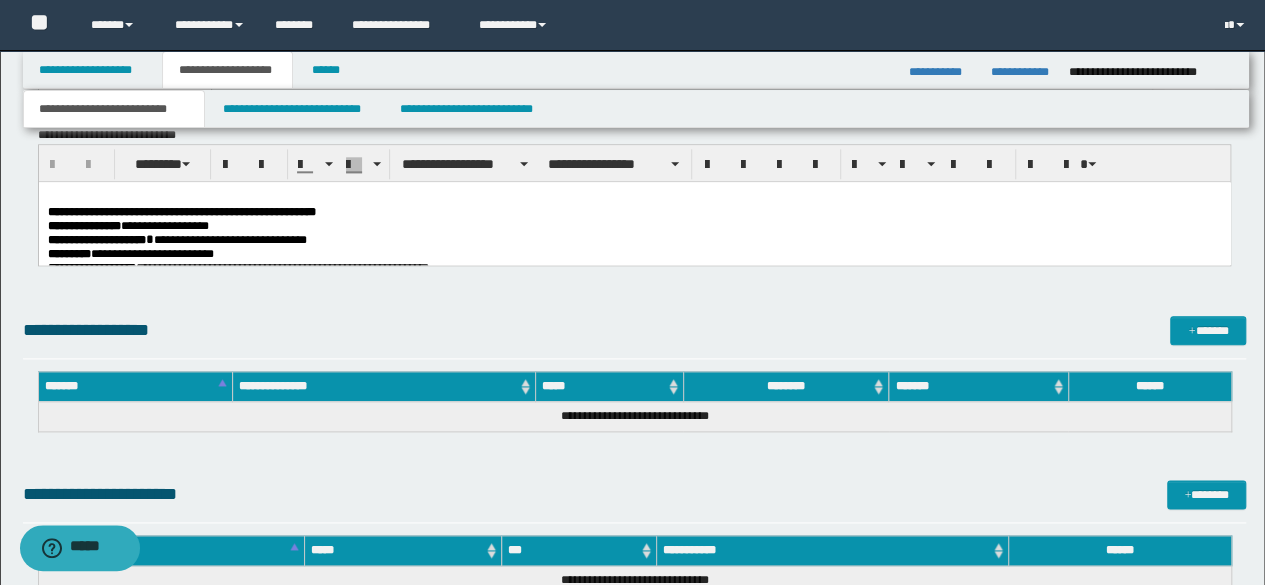 scroll, scrollTop: 1046, scrollLeft: 0, axis: vertical 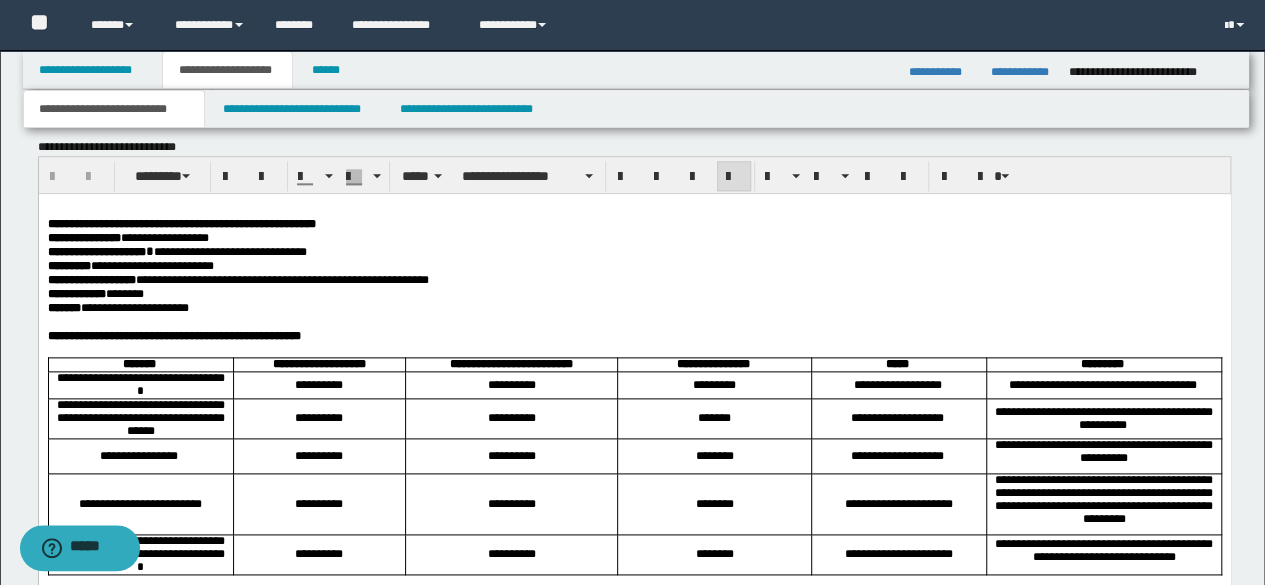 click on "**********" at bounding box center (164, 238) 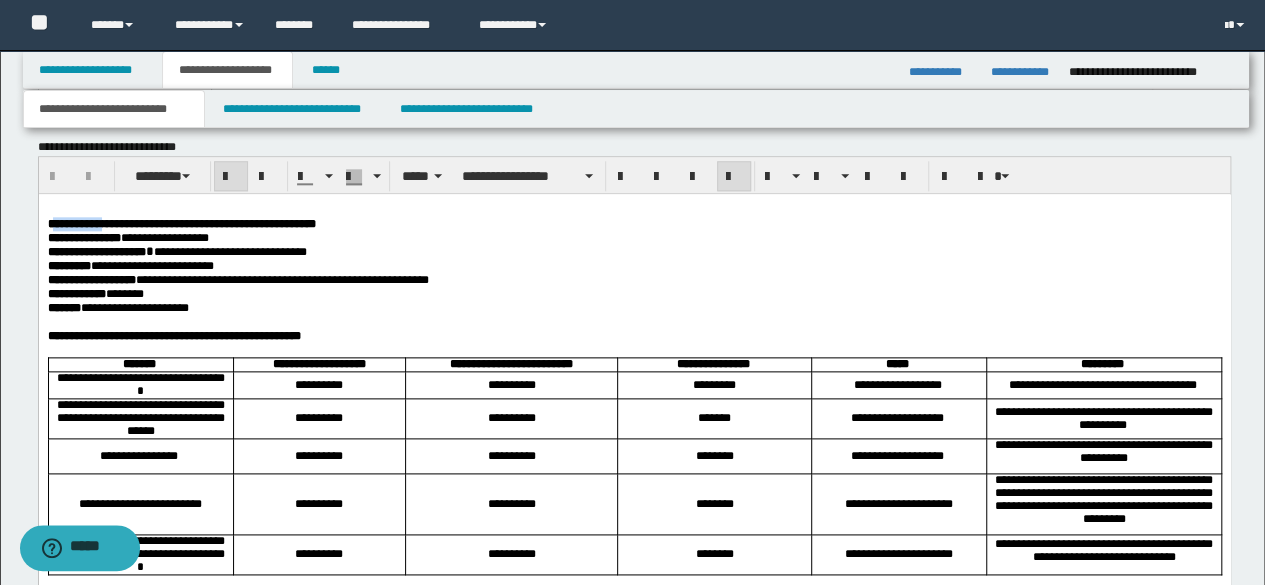 drag, startPoint x: 50, startPoint y: 227, endPoint x: 111, endPoint y: 222, distance: 61.204575 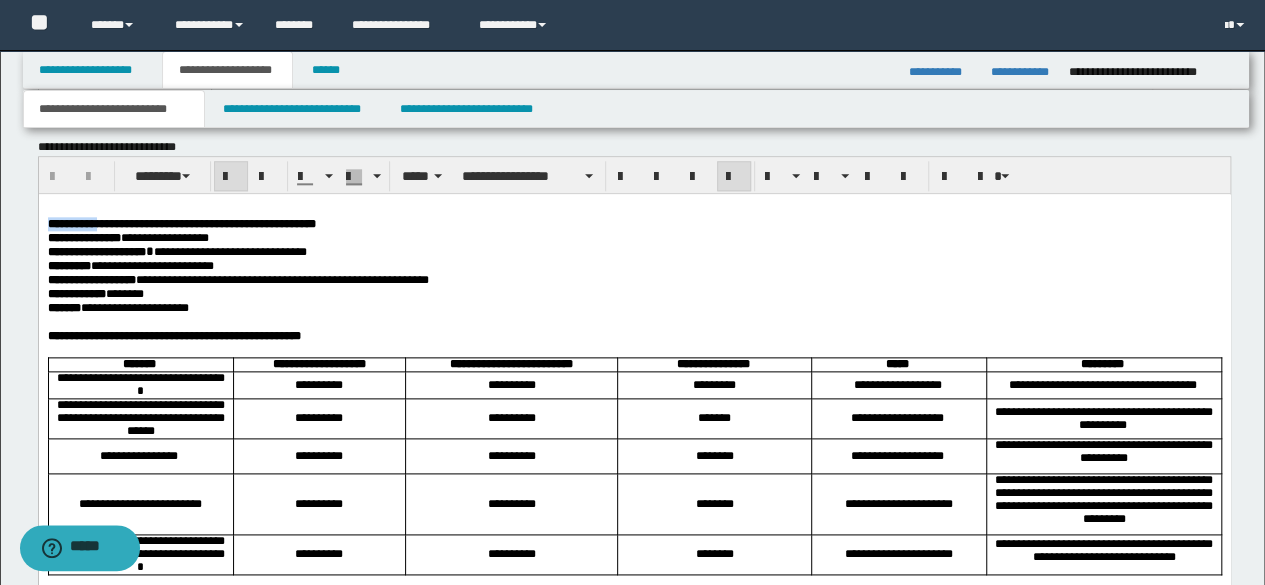 drag, startPoint x: 46, startPoint y: 224, endPoint x: 106, endPoint y: 224, distance: 60 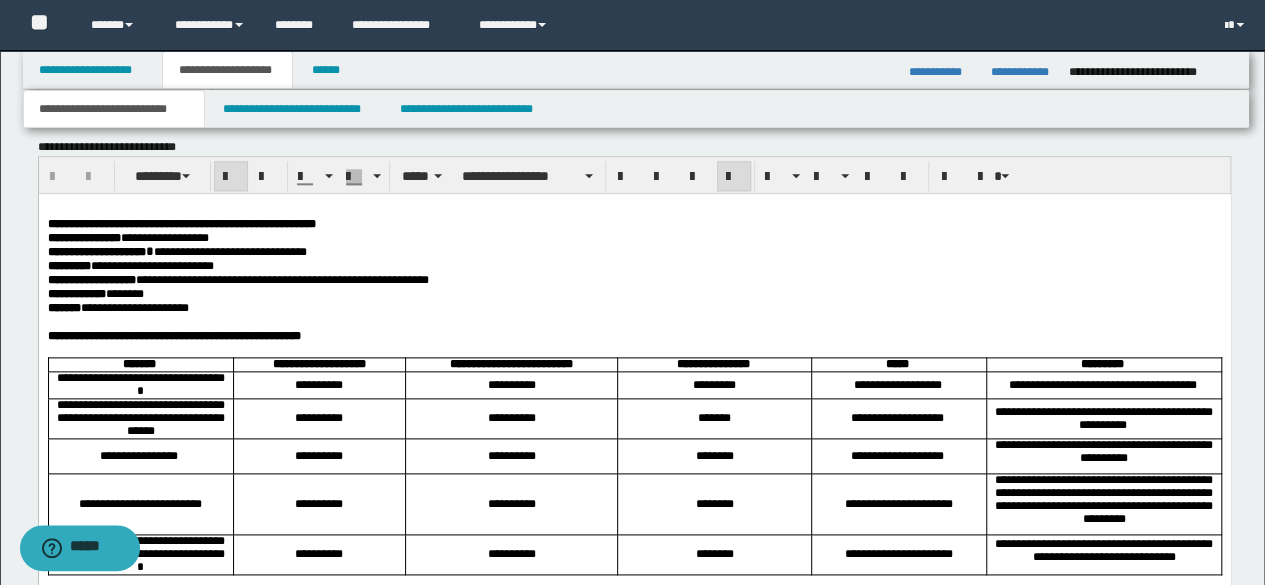 drag, startPoint x: 44, startPoint y: 270, endPoint x: 225, endPoint y: 318, distance: 187.25652 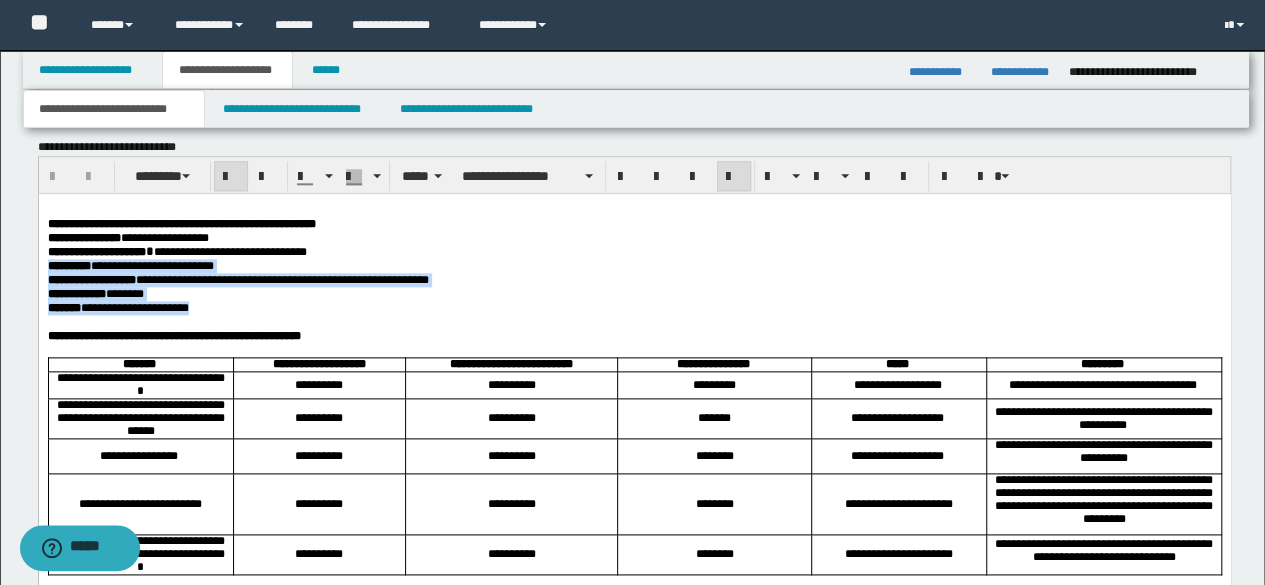 drag, startPoint x: 225, startPoint y: 318, endPoint x: 45, endPoint y: 273, distance: 185.53975 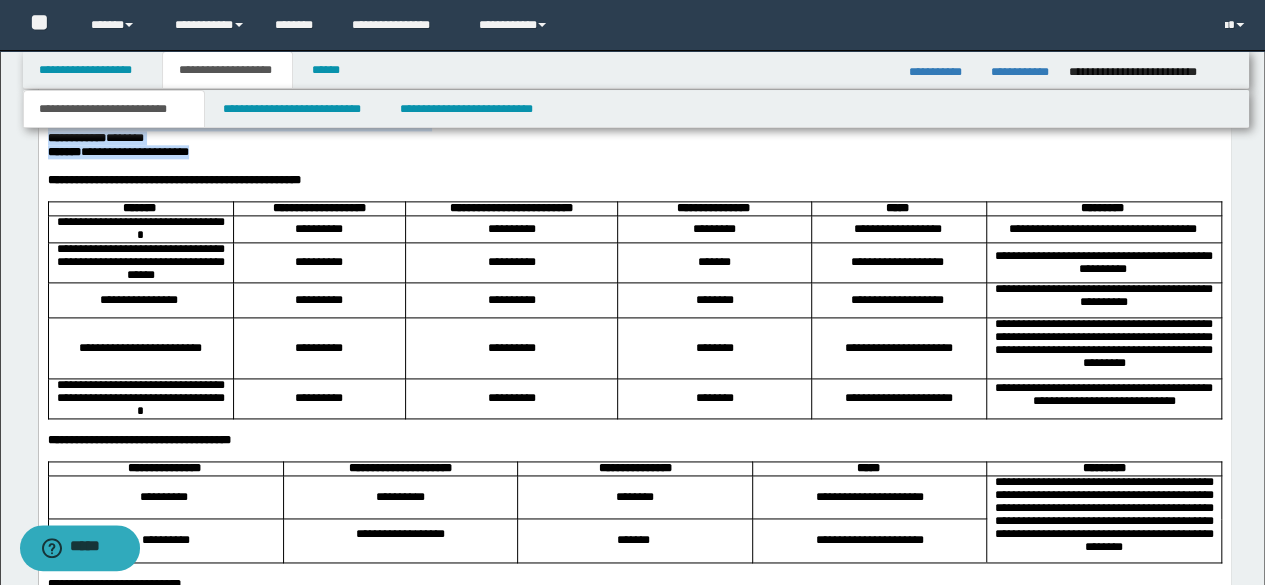 scroll, scrollTop: 1201, scrollLeft: 0, axis: vertical 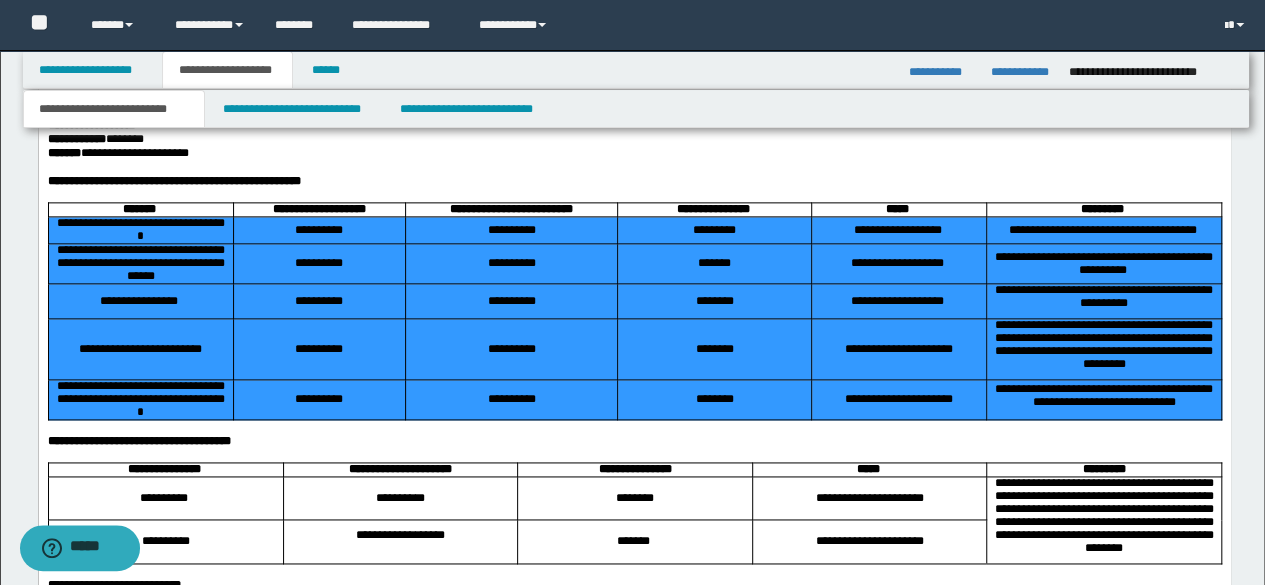 drag, startPoint x: 79, startPoint y: 245, endPoint x: 1079, endPoint y: 439, distance: 1018.6442 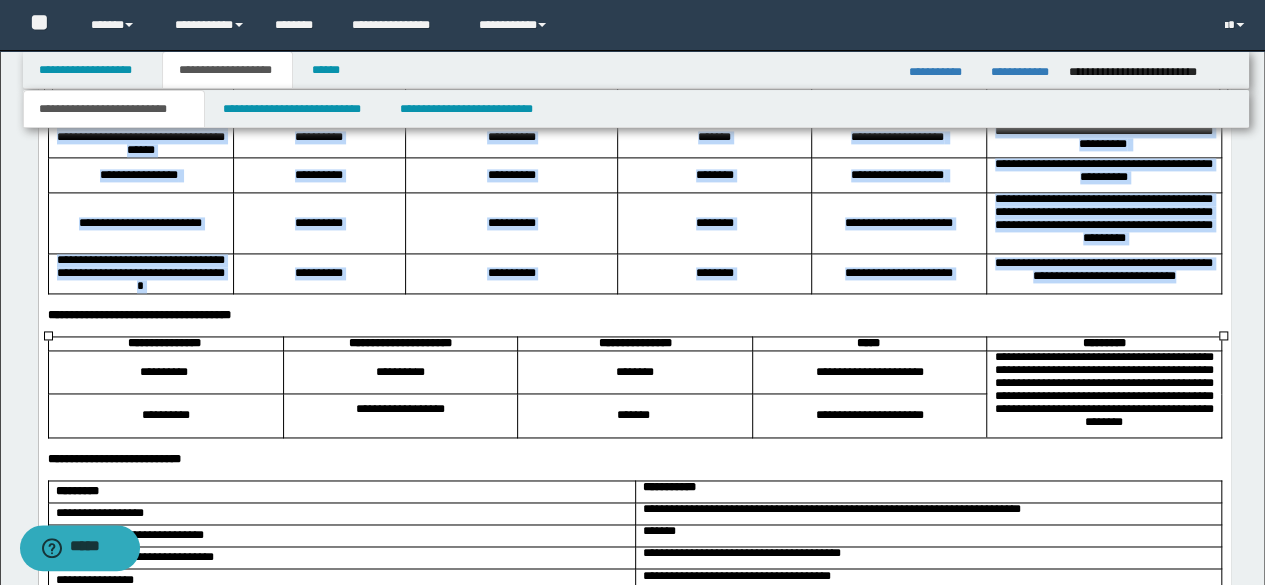 scroll, scrollTop: 1456, scrollLeft: 0, axis: vertical 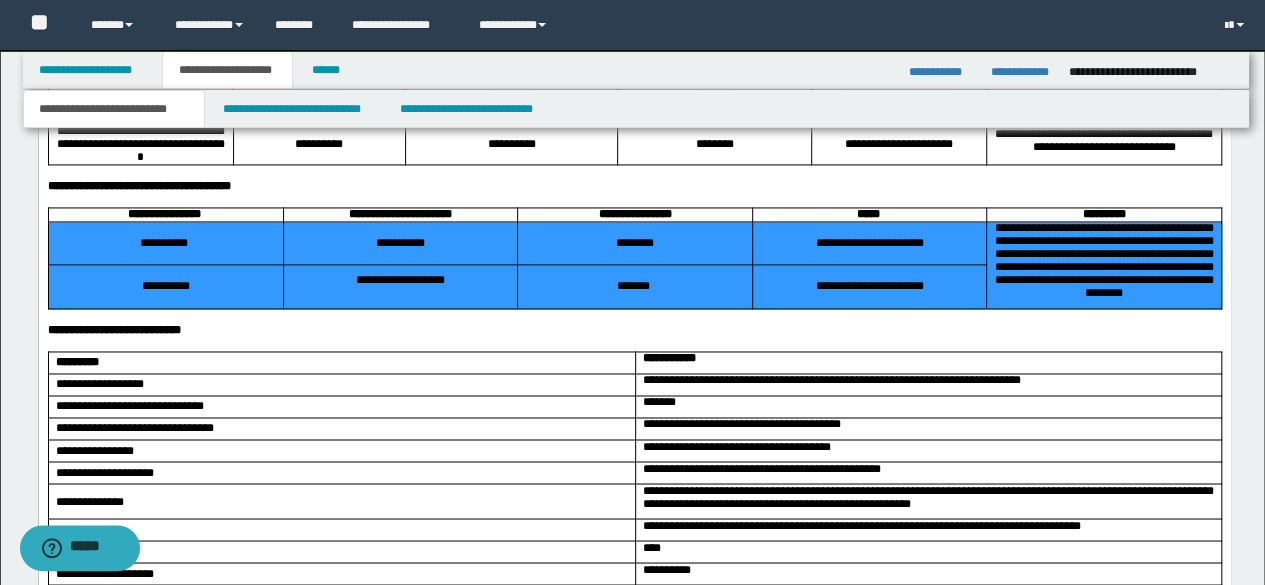 drag, startPoint x: 126, startPoint y: 288, endPoint x: 1025, endPoint y: 362, distance: 902.04047 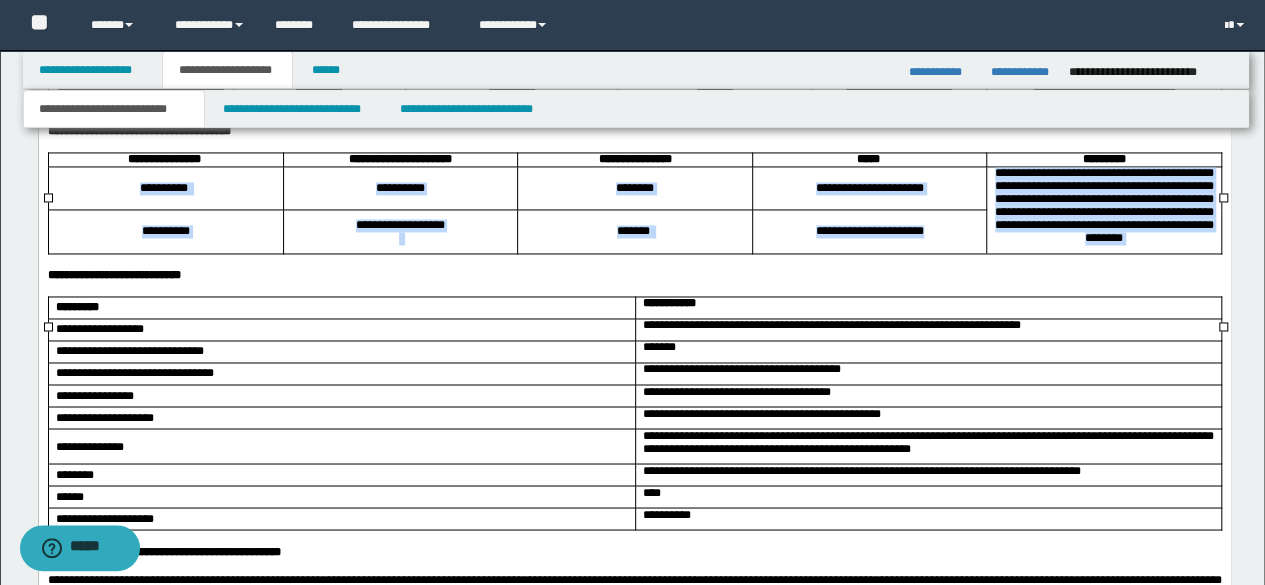 scroll, scrollTop: 1512, scrollLeft: 0, axis: vertical 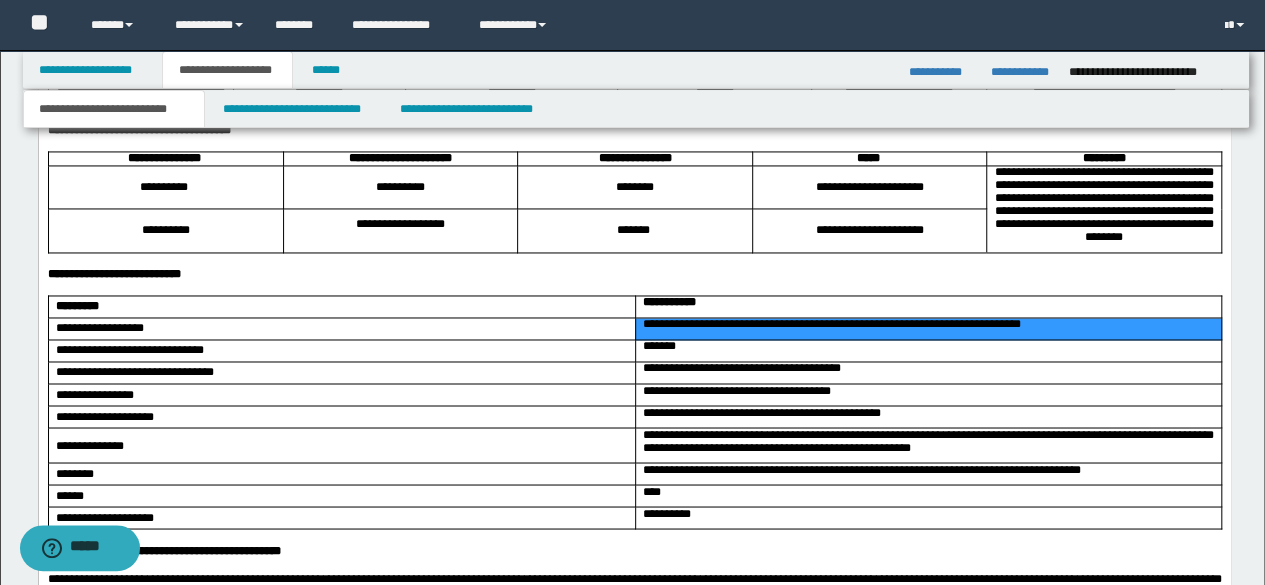 drag, startPoint x: 1057, startPoint y: 404, endPoint x: 657, endPoint y: 409, distance: 400.03125 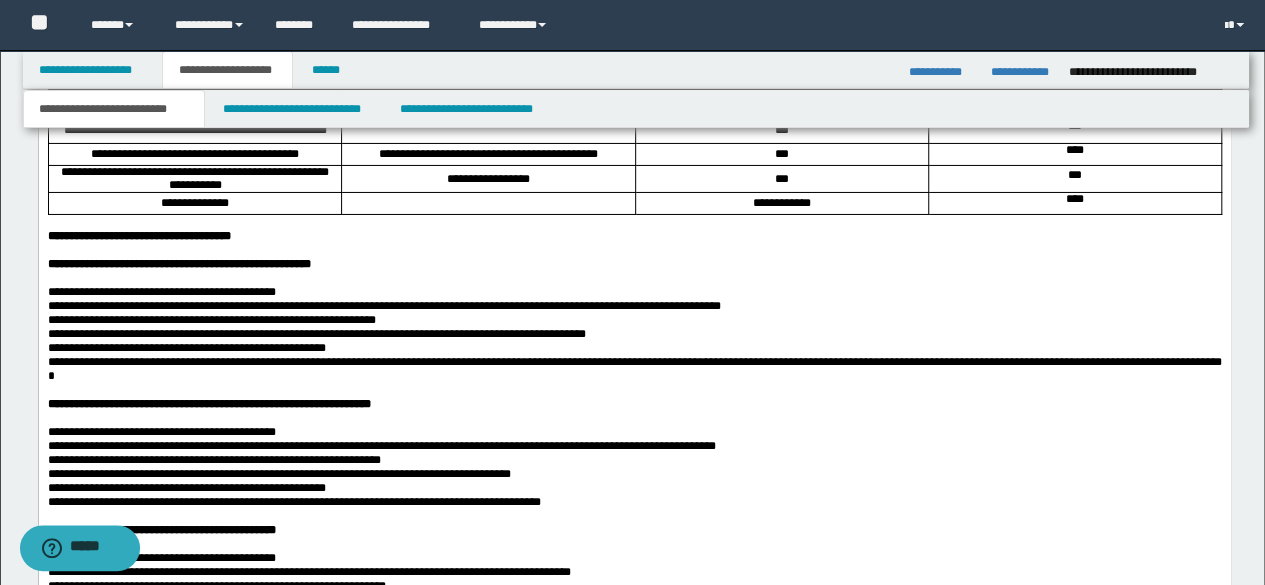 scroll, scrollTop: 3390, scrollLeft: 0, axis: vertical 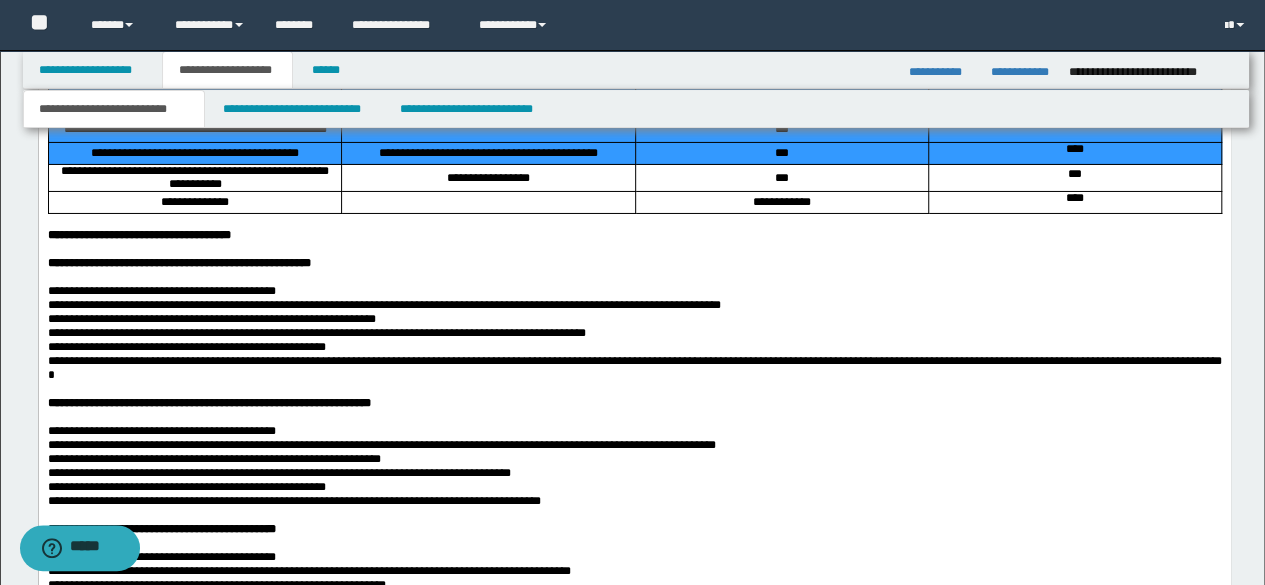 drag, startPoint x: 136, startPoint y: 277, endPoint x: 1014, endPoint y: 440, distance: 893.00226 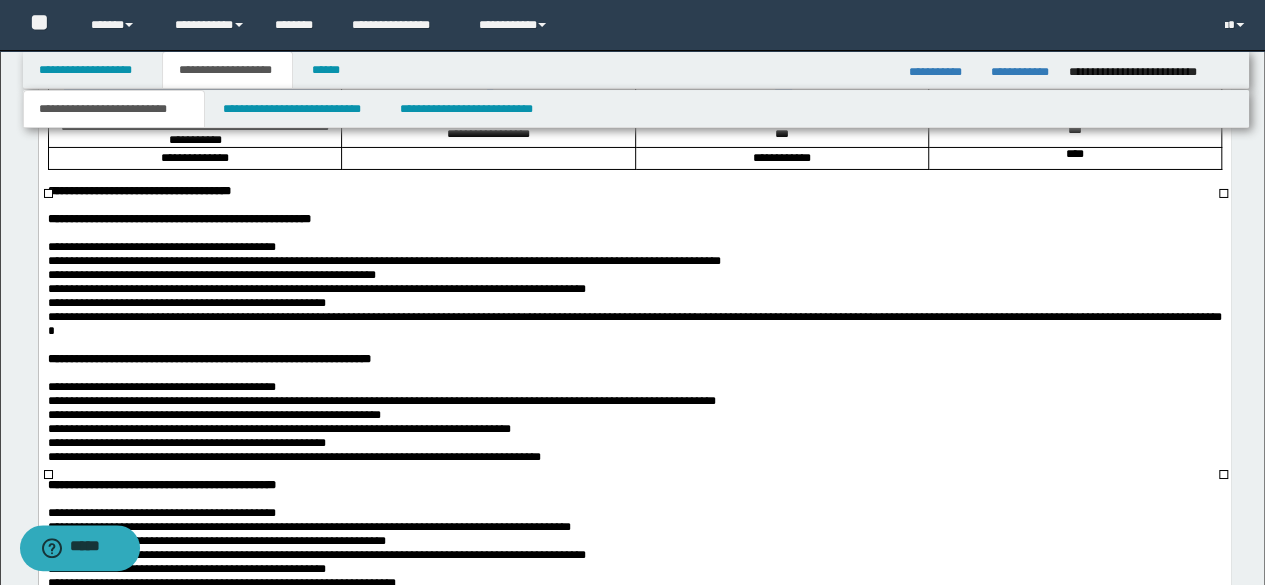 scroll, scrollTop: 3431, scrollLeft: 0, axis: vertical 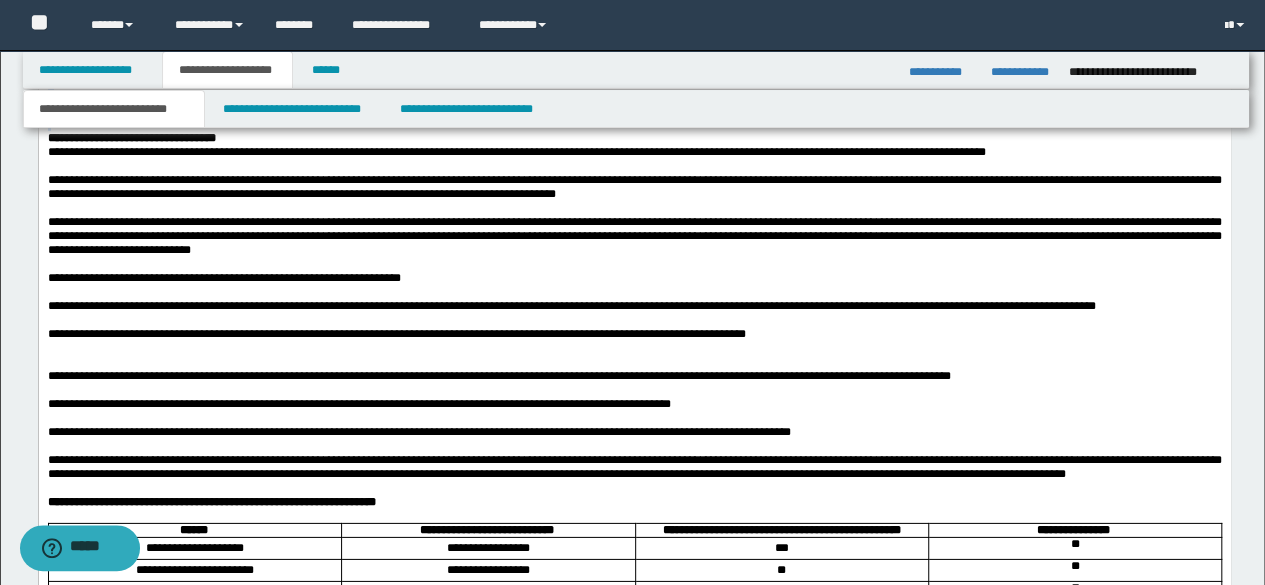 drag, startPoint x: 46, startPoint y: -85, endPoint x: 730, endPoint y: 331, distance: 800.5698 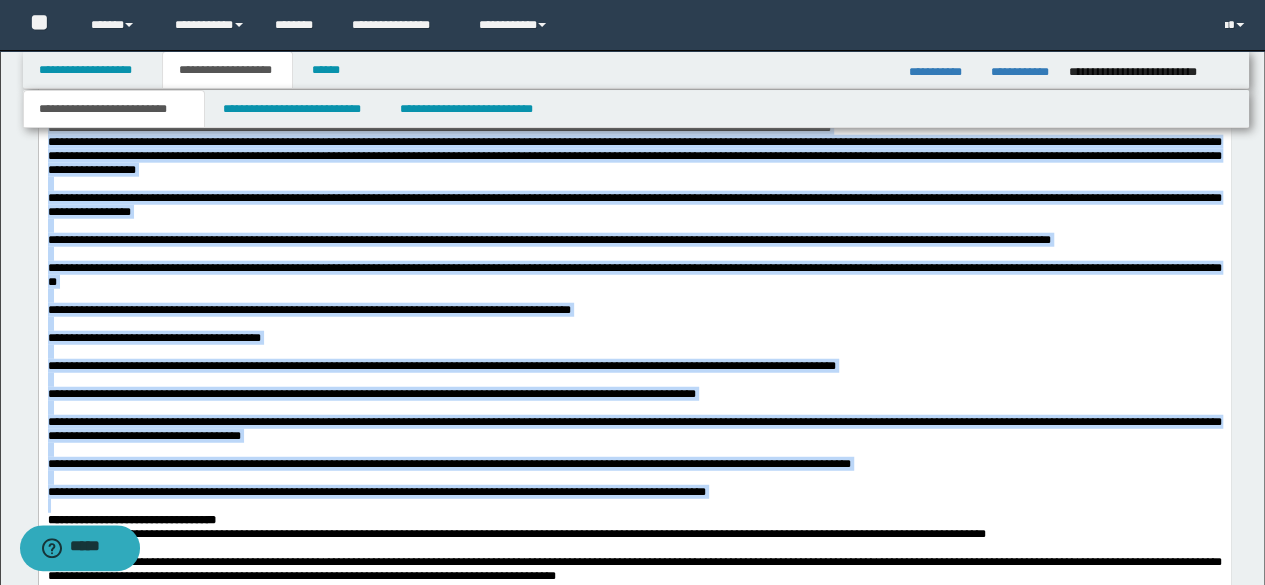 scroll, scrollTop: 2459, scrollLeft: 0, axis: vertical 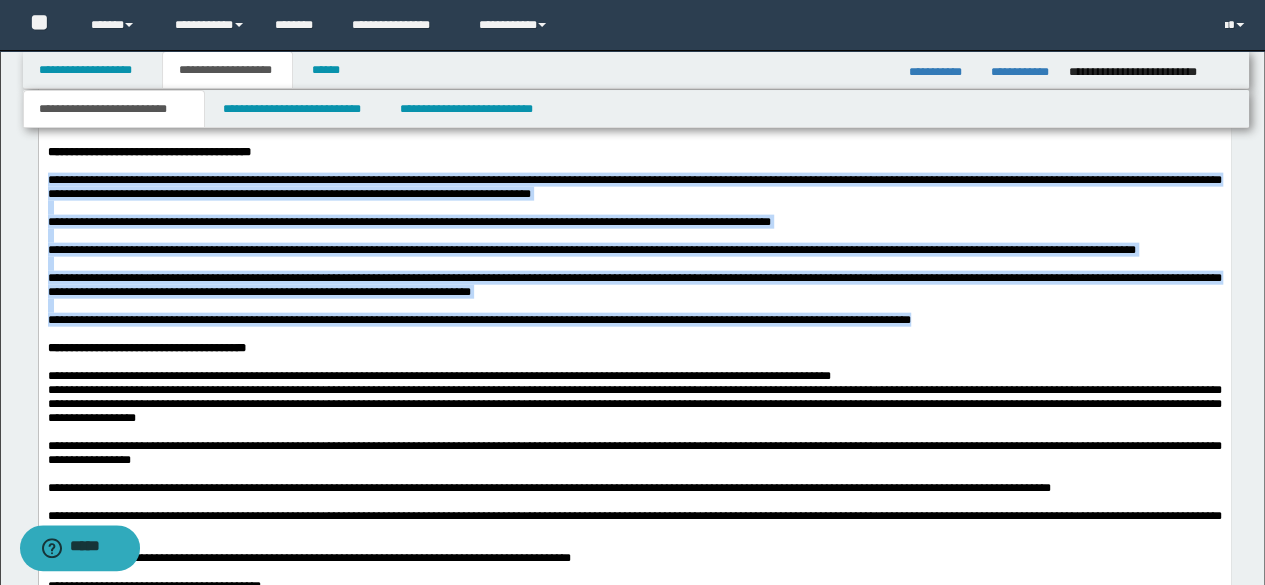 drag, startPoint x: 997, startPoint y: 487, endPoint x: 46, endPoint y: 327, distance: 964.3656 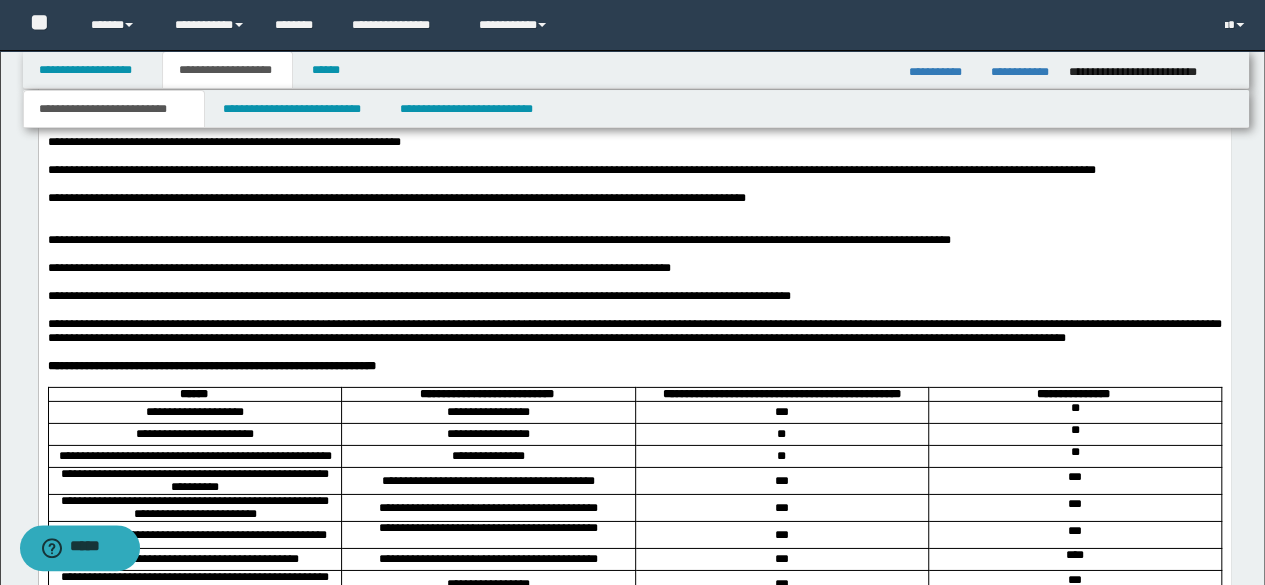 scroll, scrollTop: 3073, scrollLeft: 0, axis: vertical 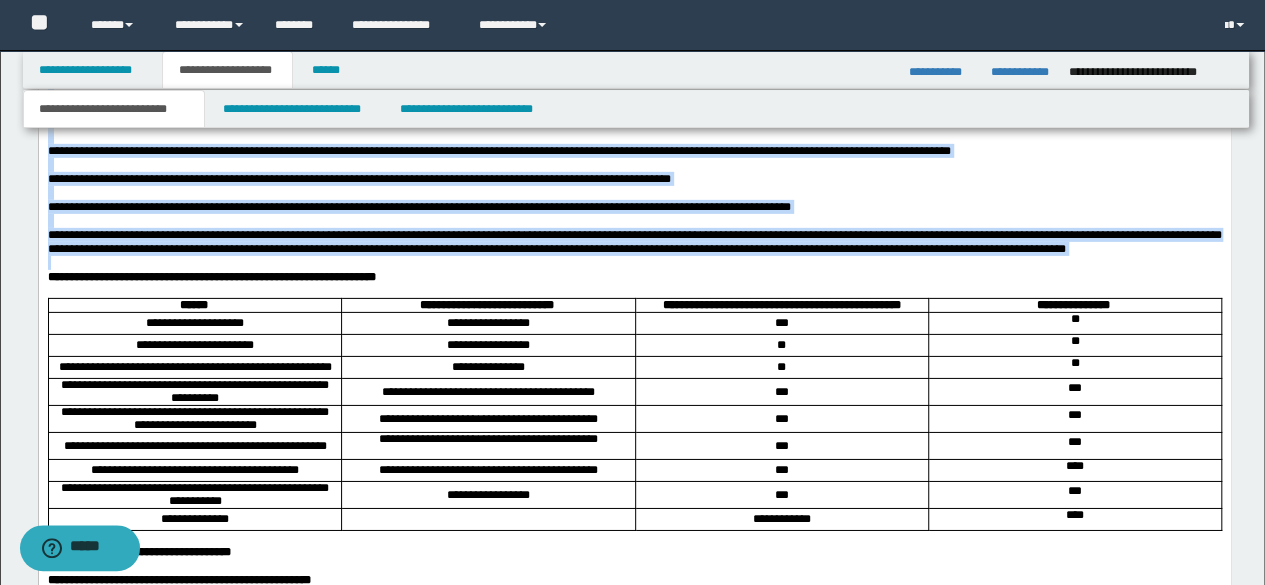 drag, startPoint x: 143, startPoint y: 509, endPoint x: 41, endPoint y: 129, distance: 393.4514 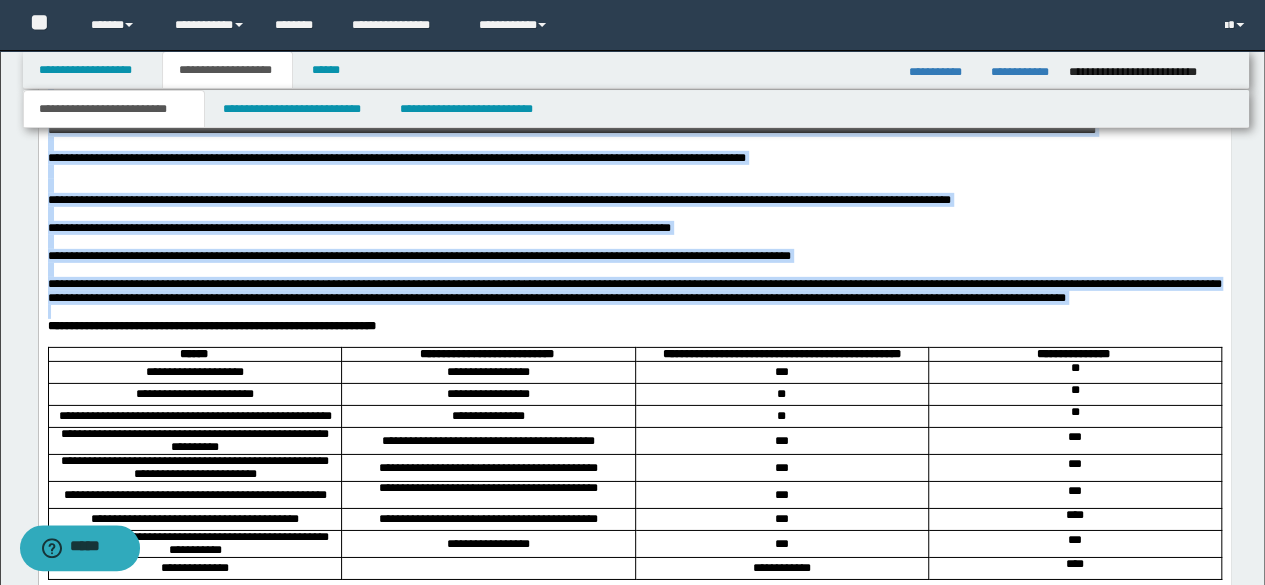 scroll, scrollTop: 3025, scrollLeft: 0, axis: vertical 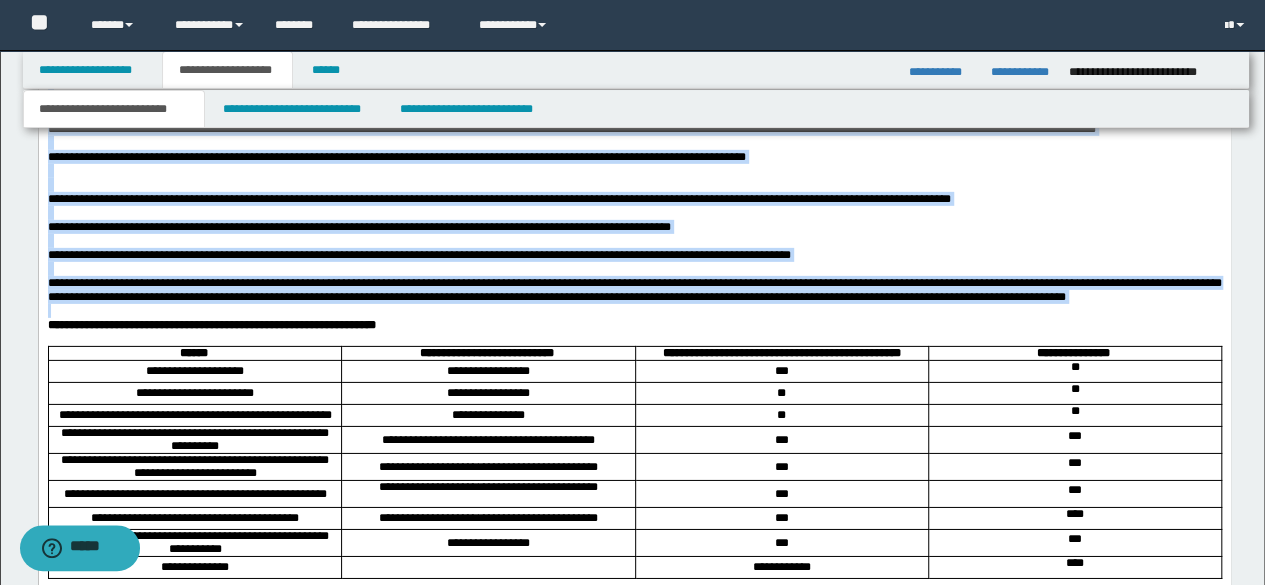 copy on "**********" 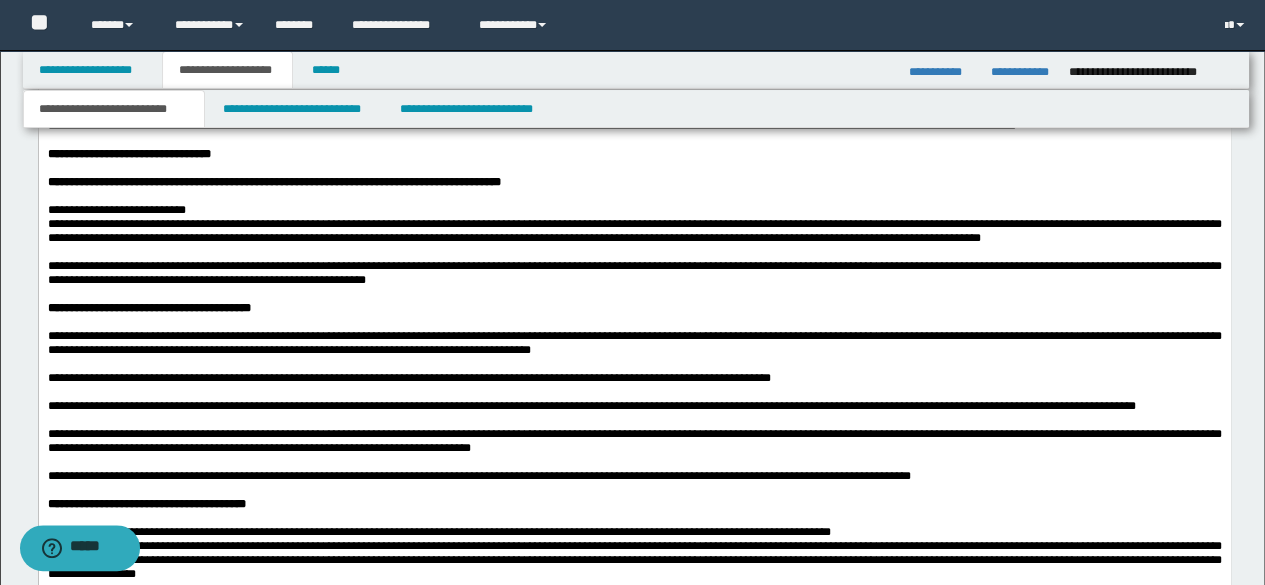 scroll, scrollTop: 2064, scrollLeft: 0, axis: vertical 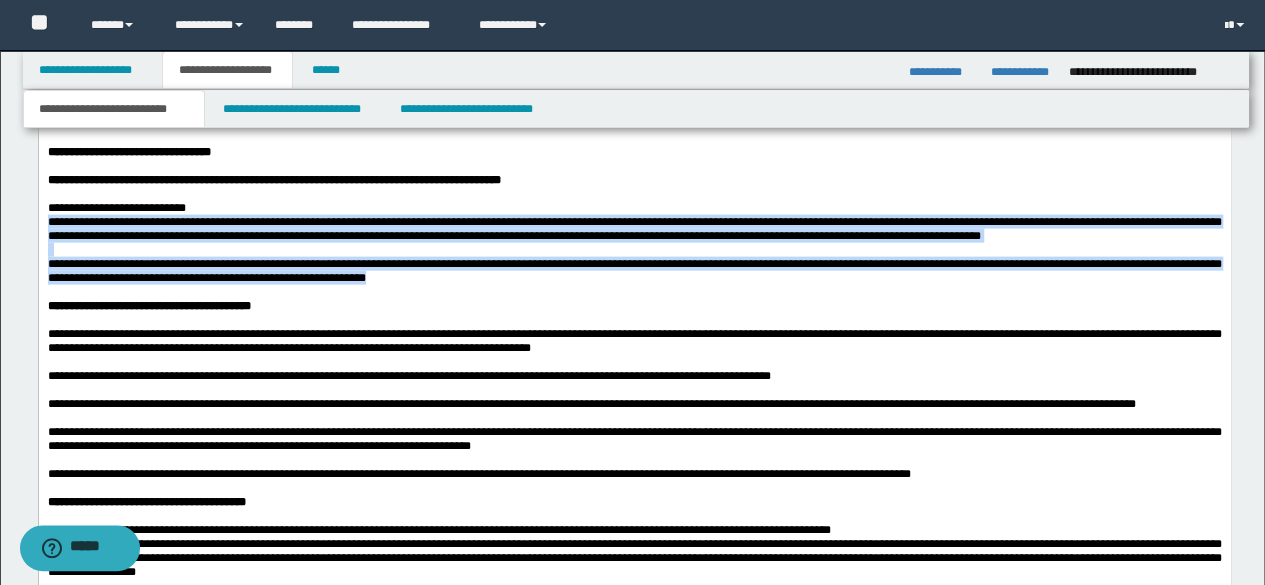 drag, startPoint x: 527, startPoint y: 419, endPoint x: 30, endPoint y: 356, distance: 500.97705 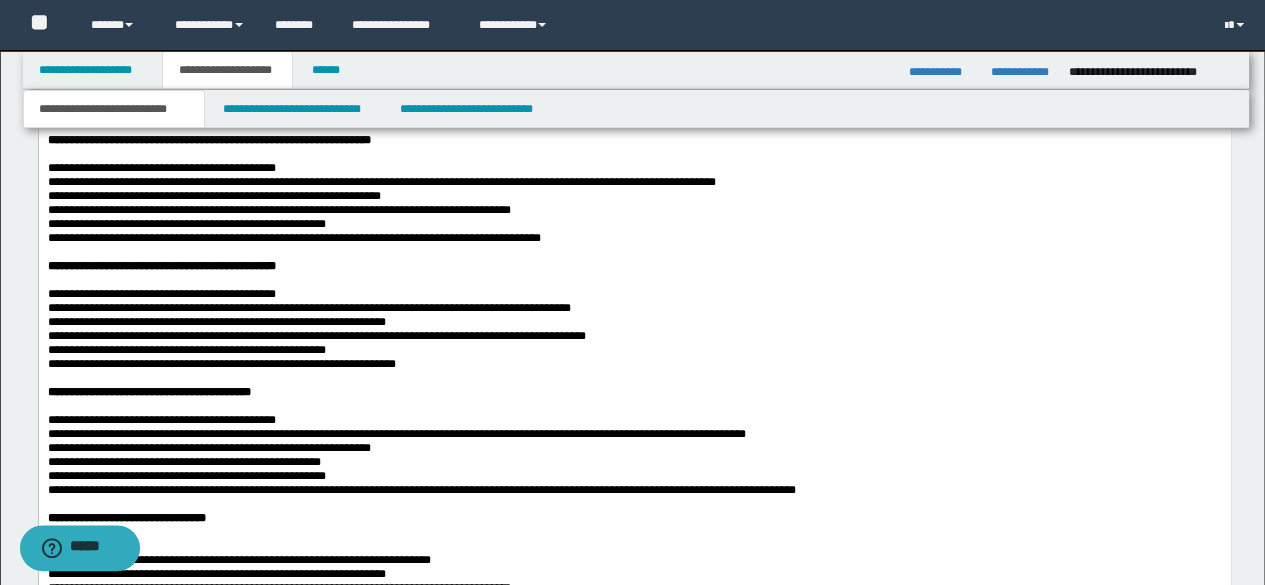 scroll, scrollTop: 3654, scrollLeft: 0, axis: vertical 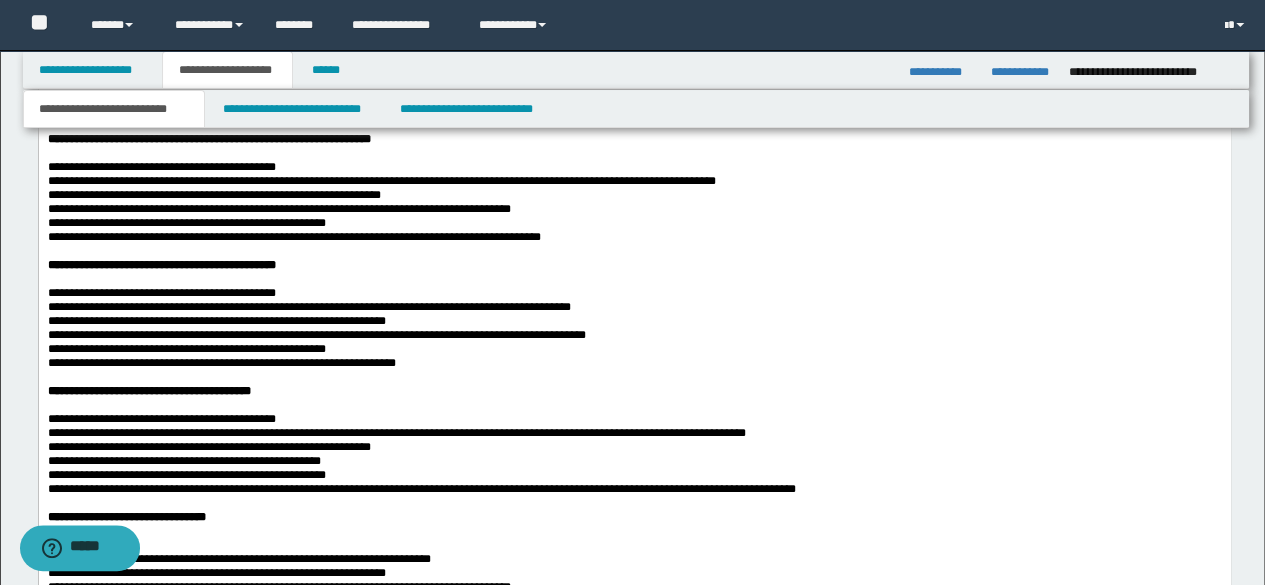 drag, startPoint x: 45, startPoint y: 367, endPoint x: 434, endPoint y: 372, distance: 389.03214 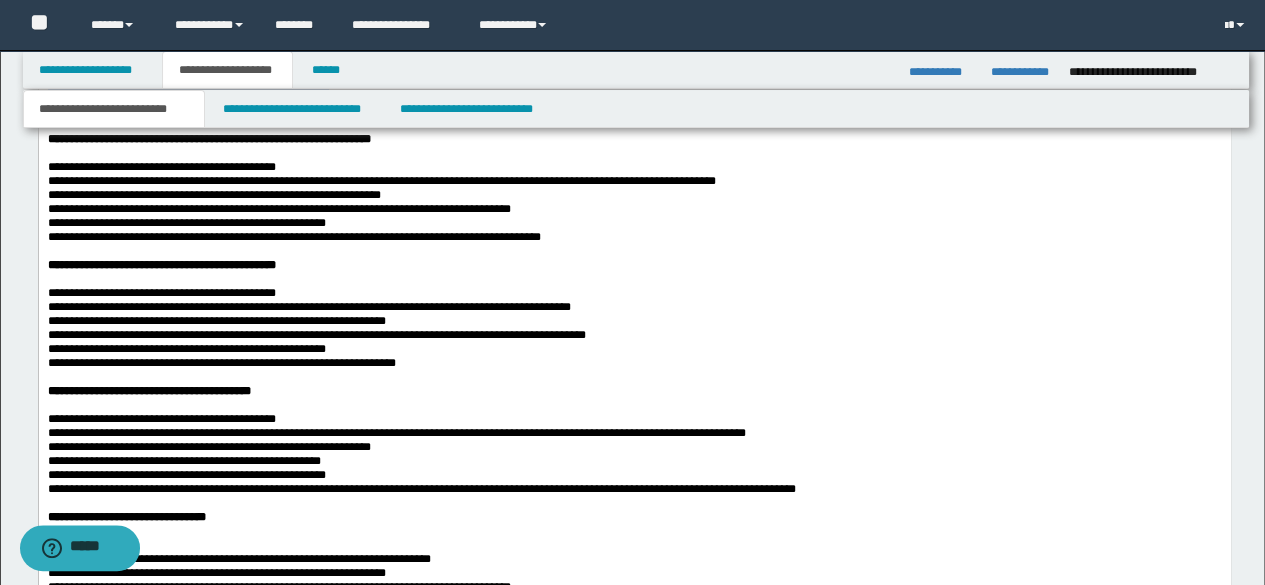 drag, startPoint x: 48, startPoint y: 401, endPoint x: 234, endPoint y: 433, distance: 188.73262 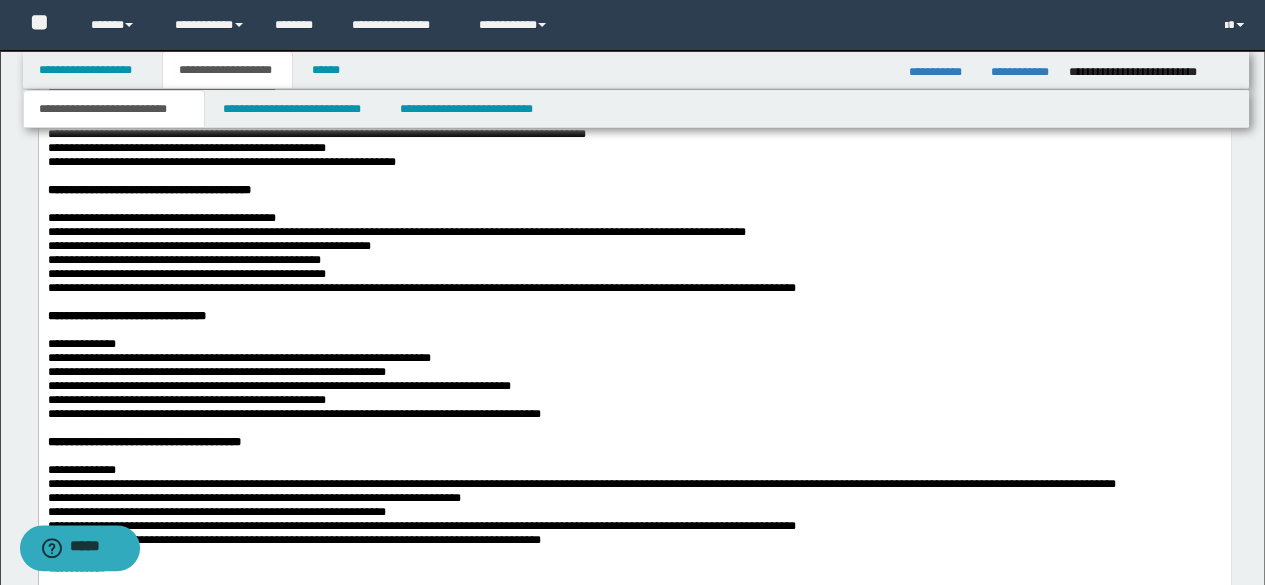 scroll, scrollTop: 3856, scrollLeft: 0, axis: vertical 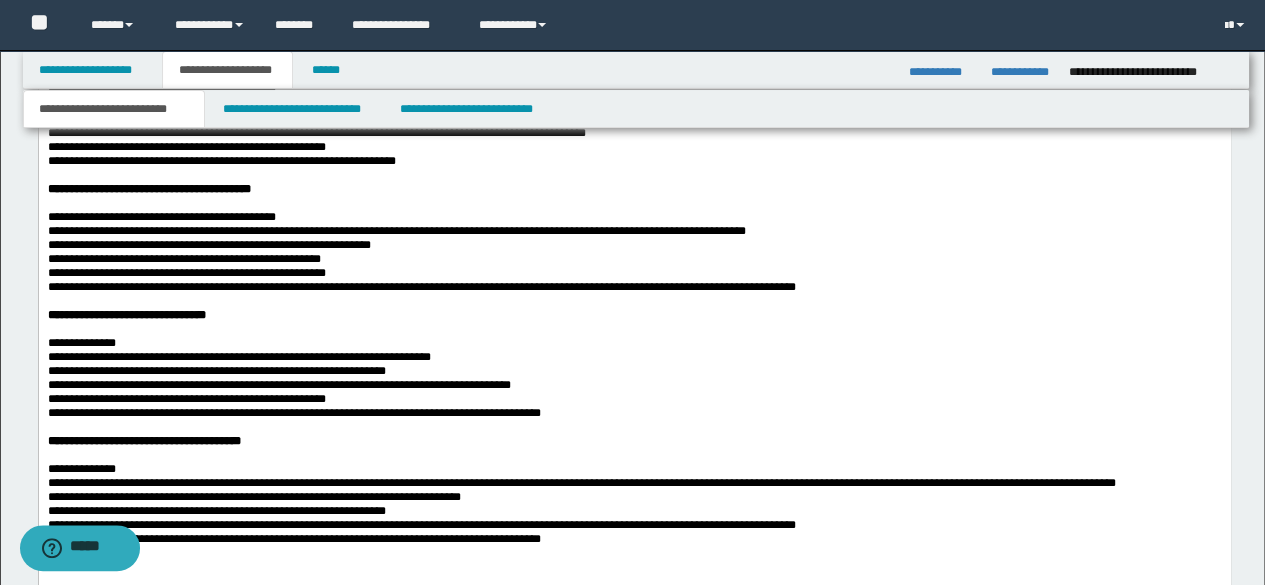 drag, startPoint x: 44, startPoint y: 319, endPoint x: 559, endPoint y: 368, distance: 517.3258 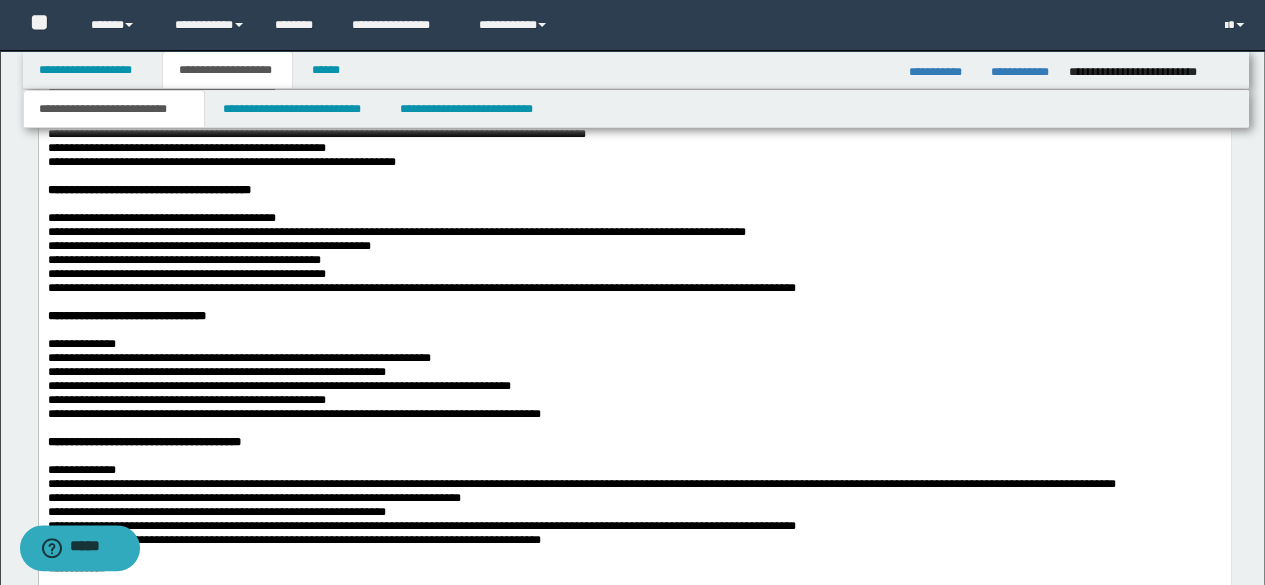 drag, startPoint x: 48, startPoint y: 396, endPoint x: 283, endPoint y: 408, distance: 235.30618 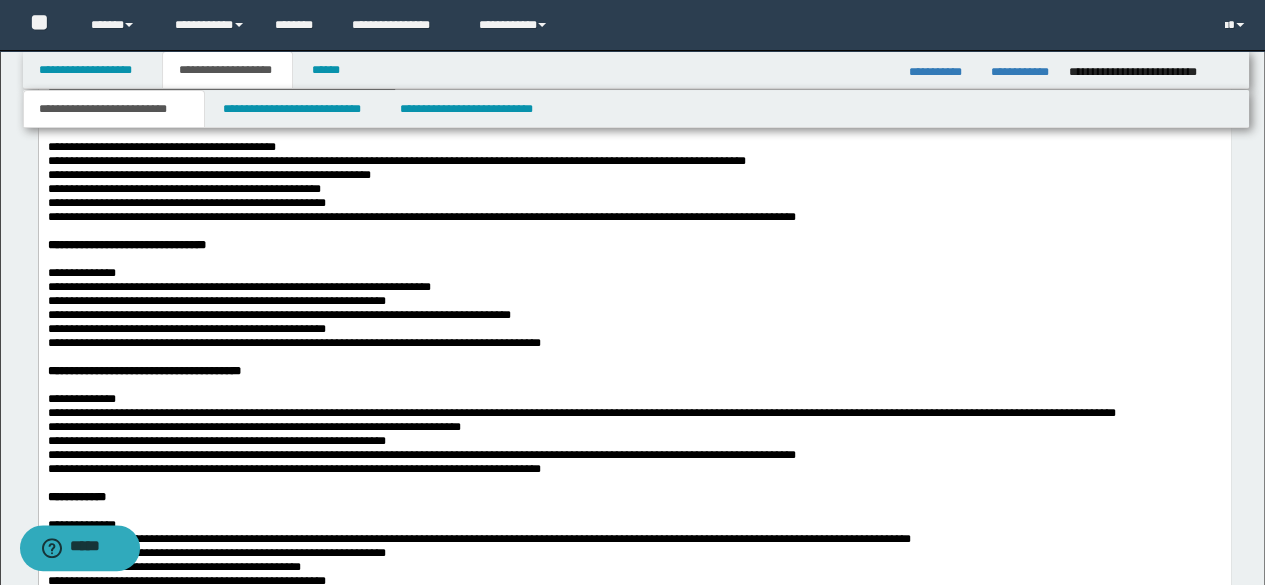 scroll, scrollTop: 3928, scrollLeft: 0, axis: vertical 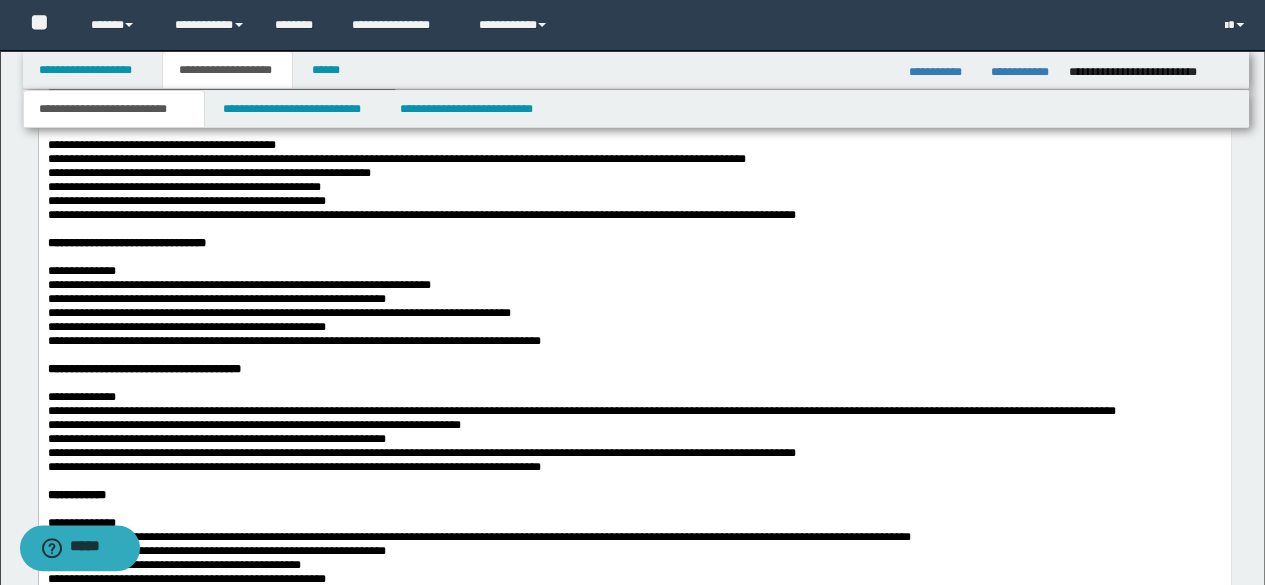drag, startPoint x: 48, startPoint y: 386, endPoint x: 439, endPoint y: 429, distance: 393.35733 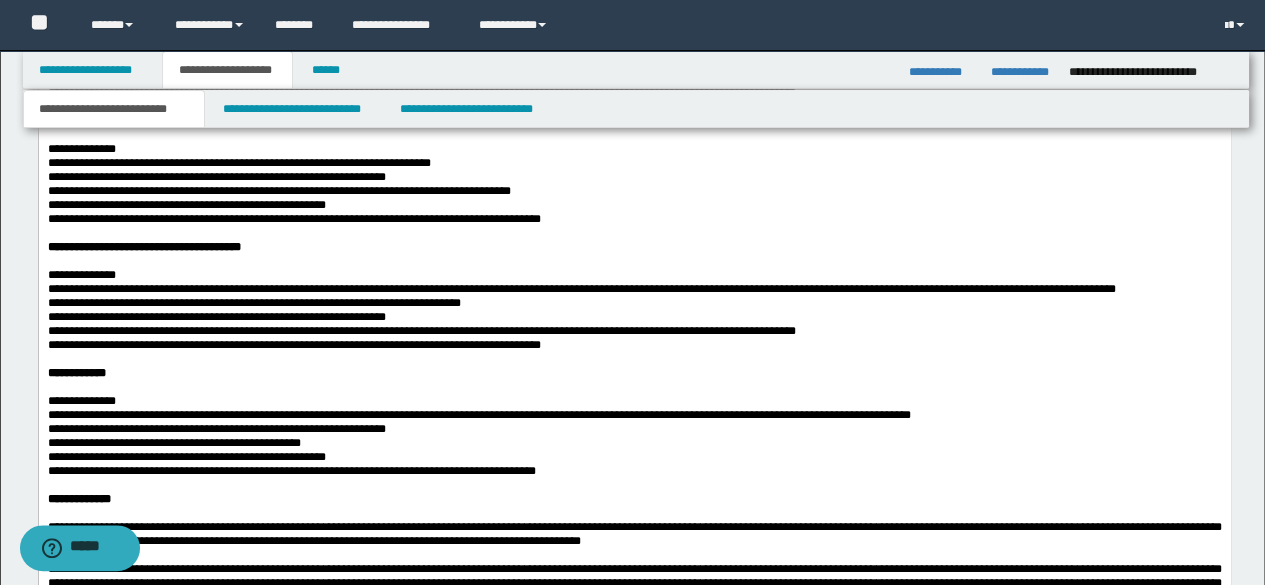 scroll, scrollTop: 4052, scrollLeft: 0, axis: vertical 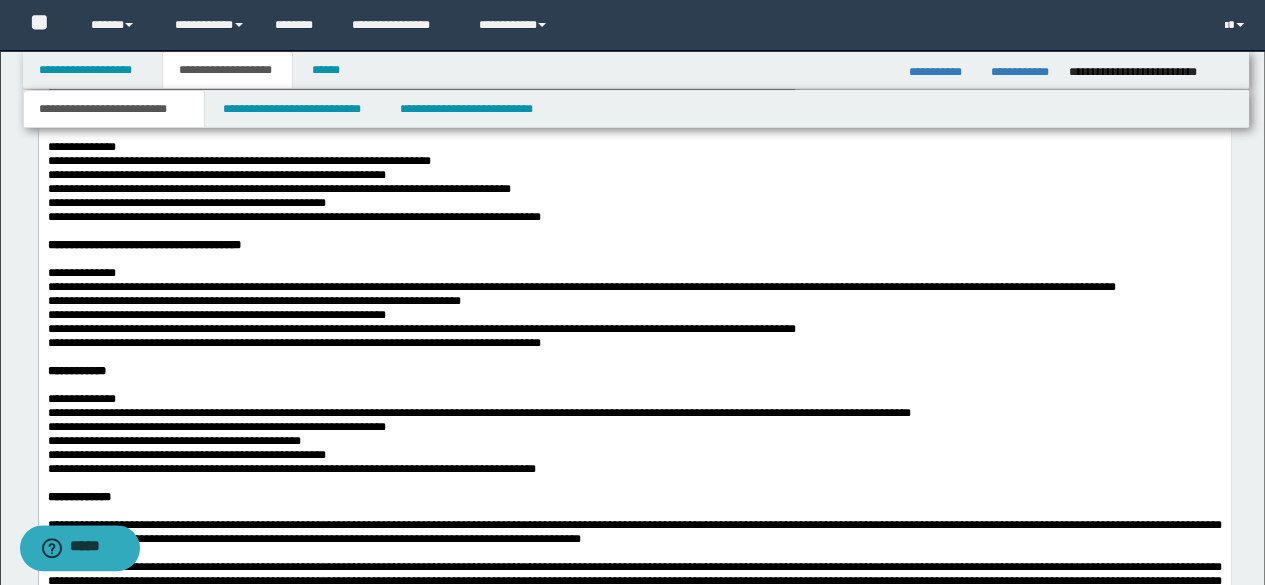 drag, startPoint x: 46, startPoint y: 398, endPoint x: 246, endPoint y: 455, distance: 207.96394 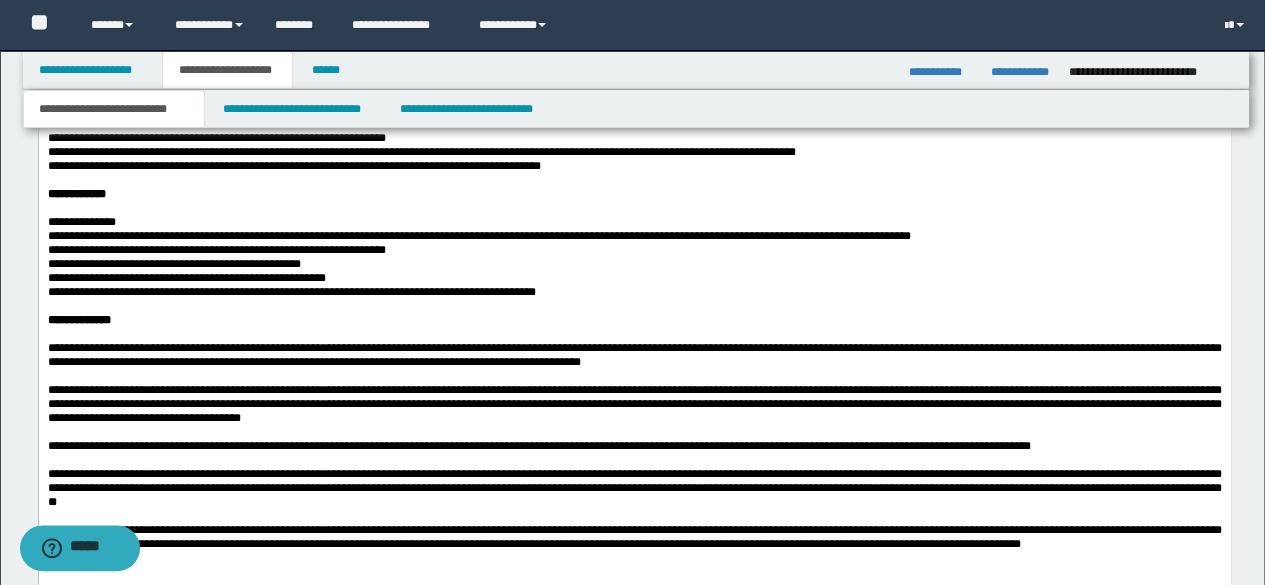 scroll, scrollTop: 4232, scrollLeft: 0, axis: vertical 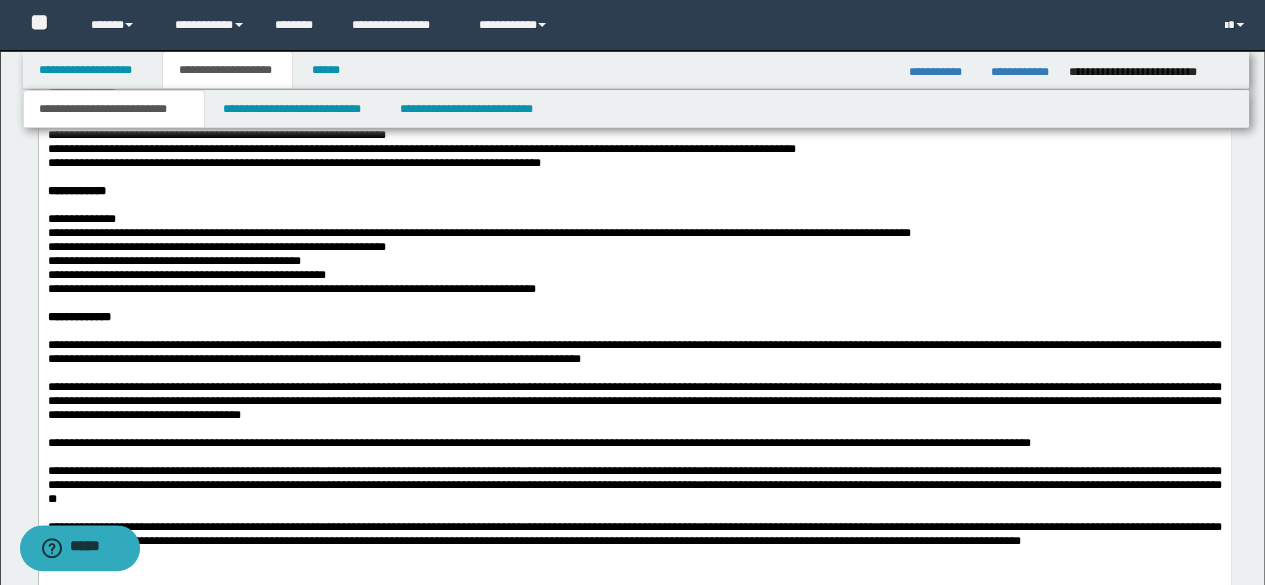 drag, startPoint x: 45, startPoint y: 359, endPoint x: 606, endPoint y: 404, distance: 562.80194 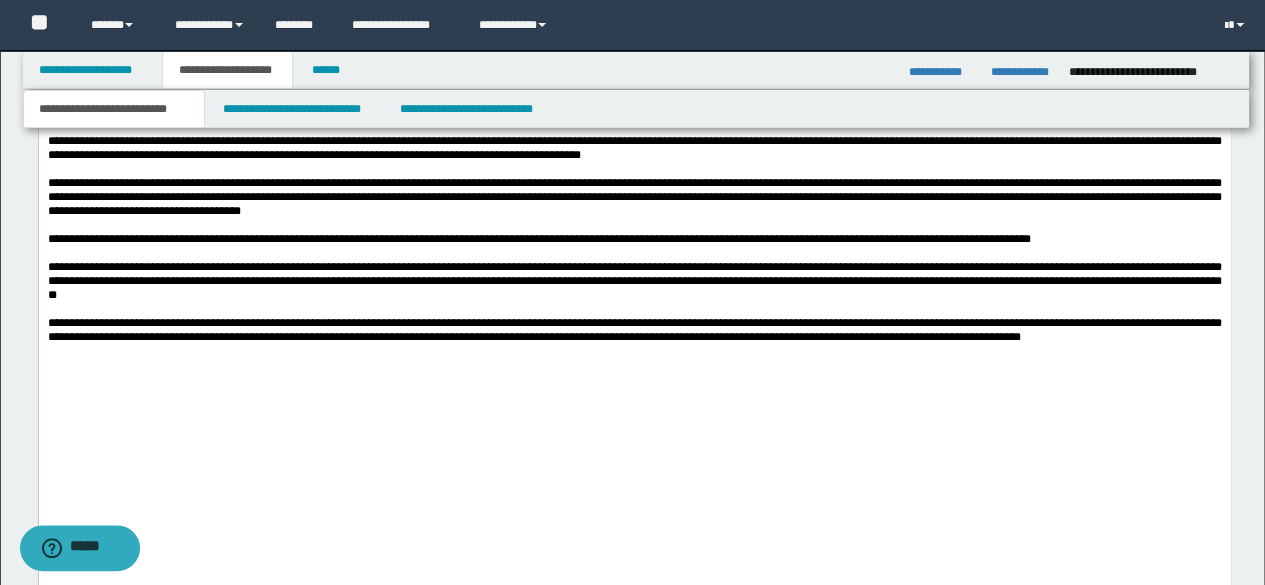 scroll, scrollTop: 4431, scrollLeft: 0, axis: vertical 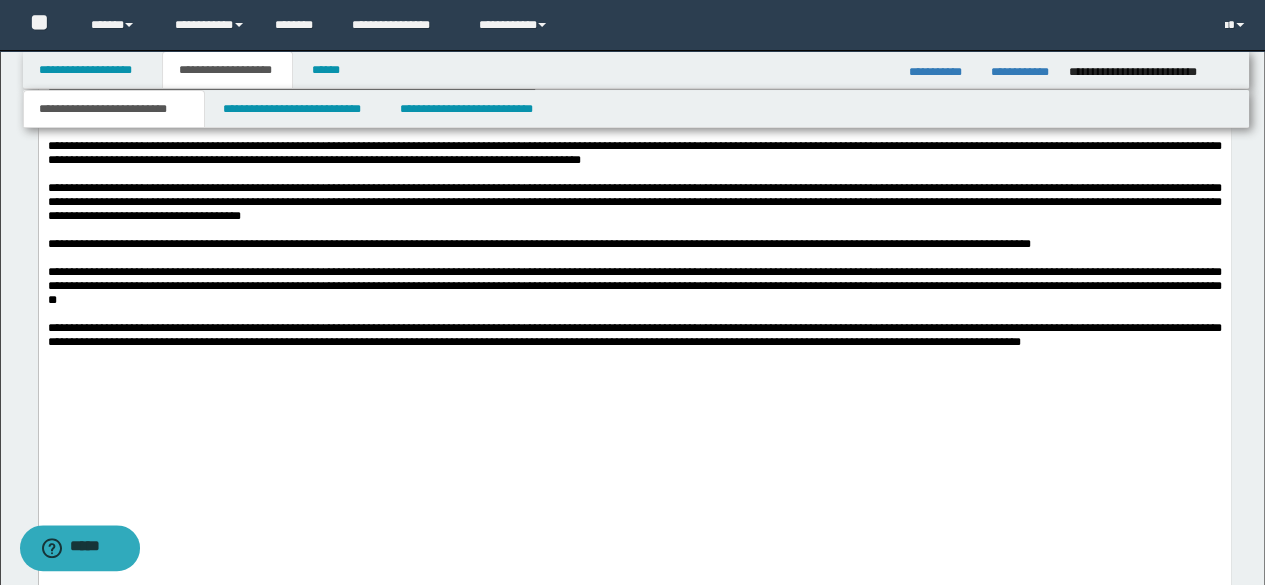 drag, startPoint x: 46, startPoint y: 233, endPoint x: 304, endPoint y: 239, distance: 258.06976 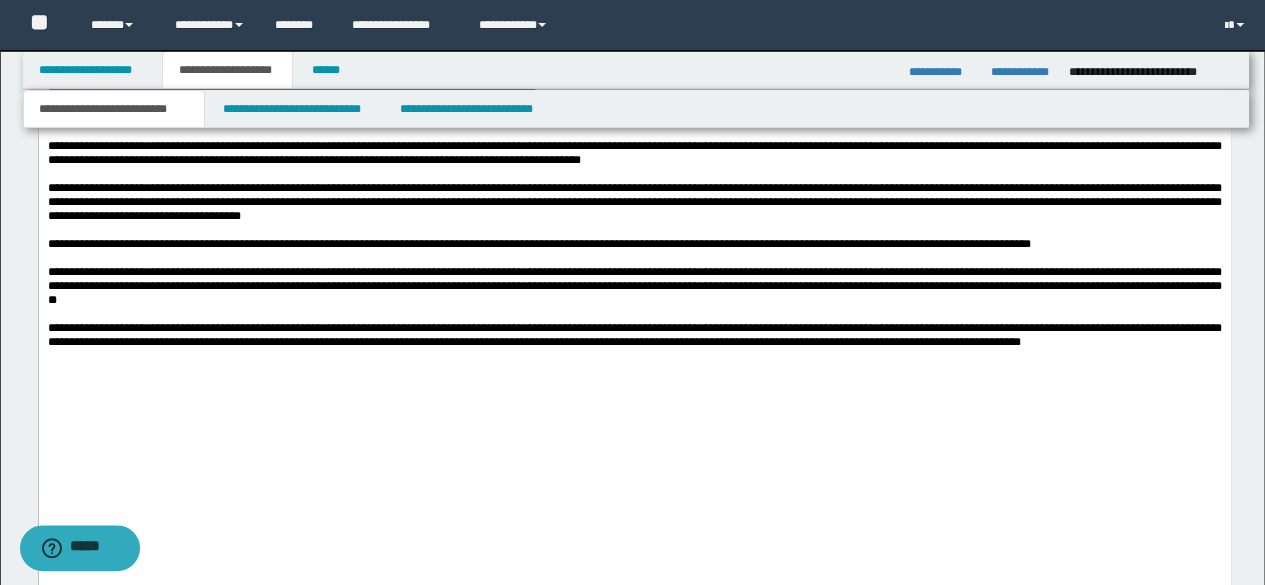 scroll, scrollTop: 4599, scrollLeft: 0, axis: vertical 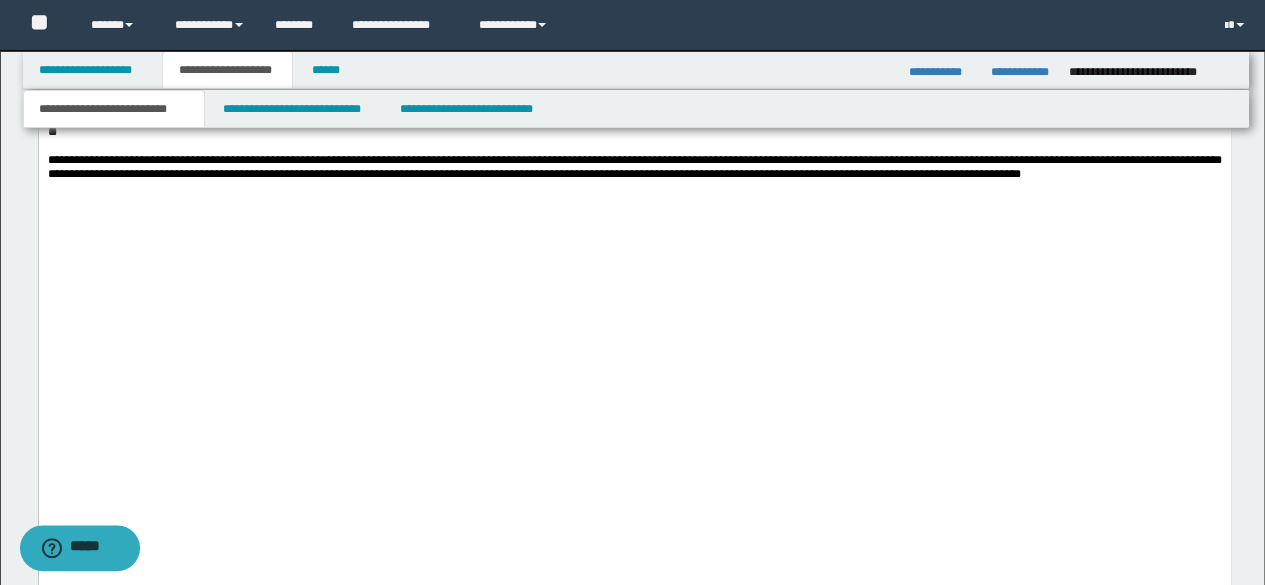 drag, startPoint x: 584, startPoint y: 335, endPoint x: 30, endPoint y: 279, distance: 556.8231 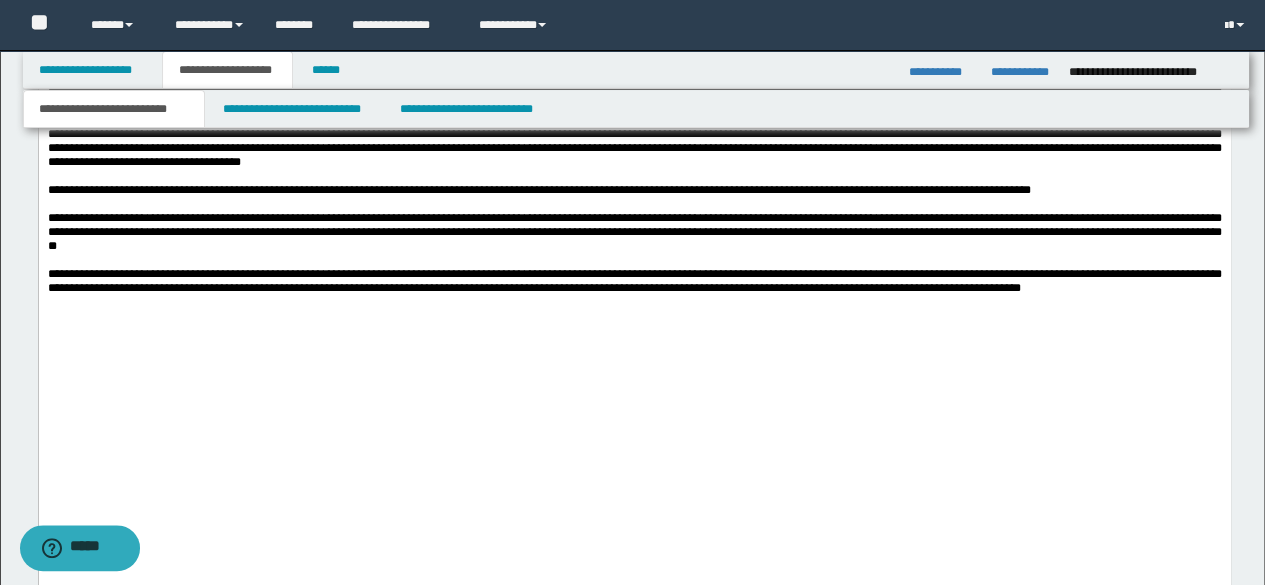 scroll, scrollTop: 4479, scrollLeft: 0, axis: vertical 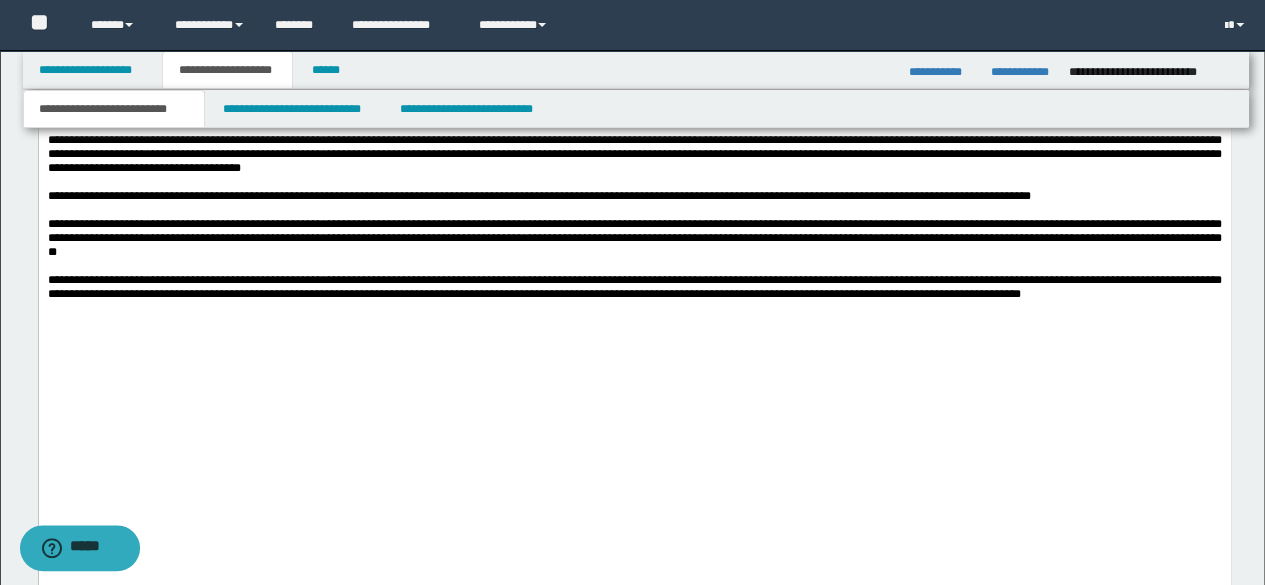 drag, startPoint x: 582, startPoint y: 307, endPoint x: 415, endPoint y: 280, distance: 169.16855 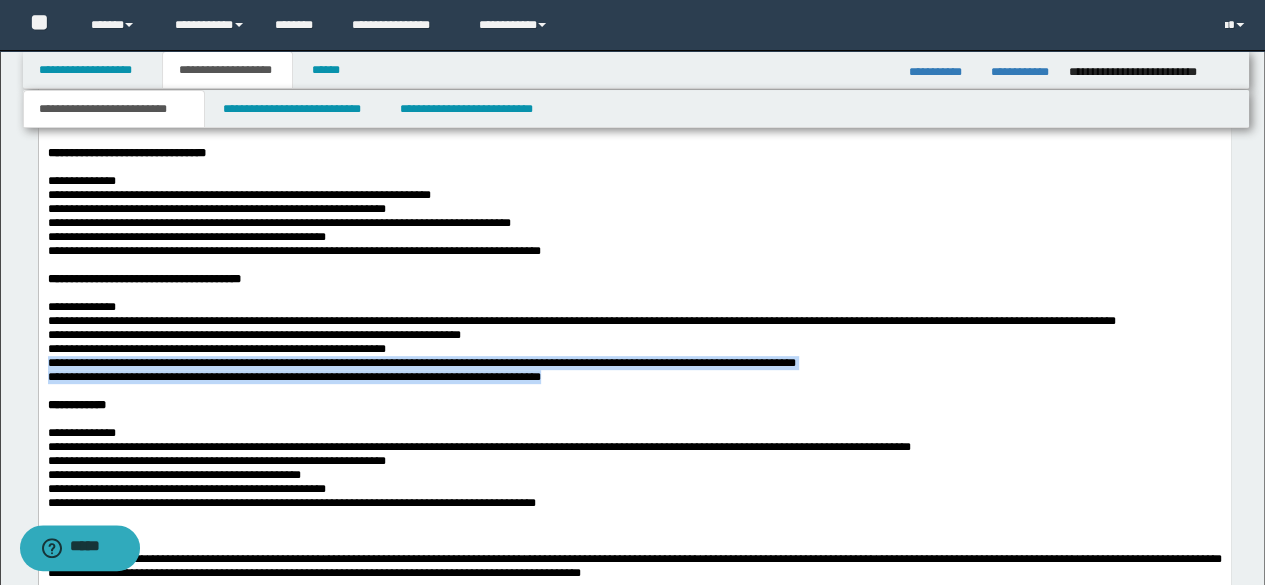 scroll, scrollTop: 4017, scrollLeft: 0, axis: vertical 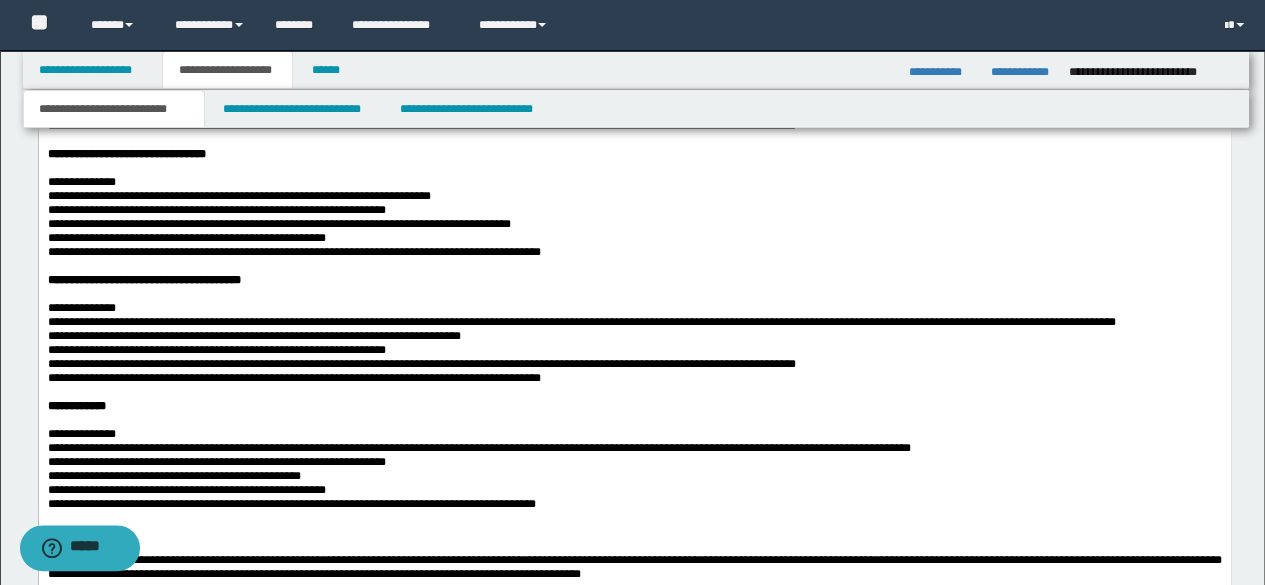 drag, startPoint x: 378, startPoint y: 324, endPoint x: 8, endPoint y: 329, distance: 370.03378 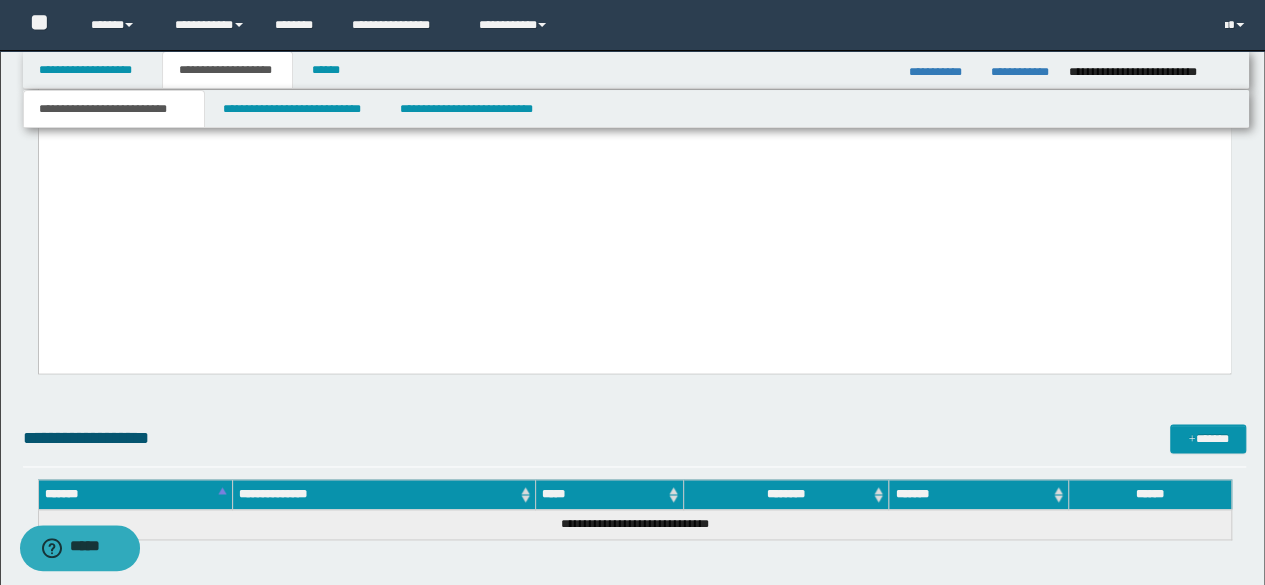 scroll, scrollTop: 4971, scrollLeft: 0, axis: vertical 